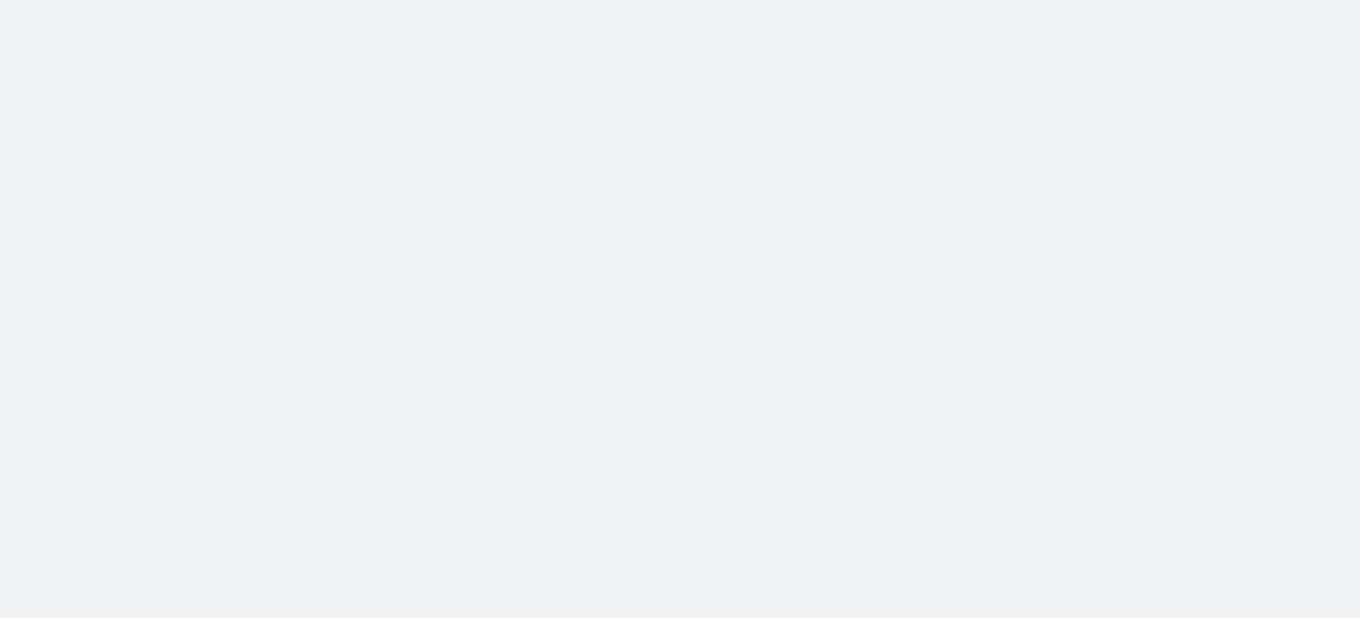 scroll, scrollTop: 0, scrollLeft: 0, axis: both 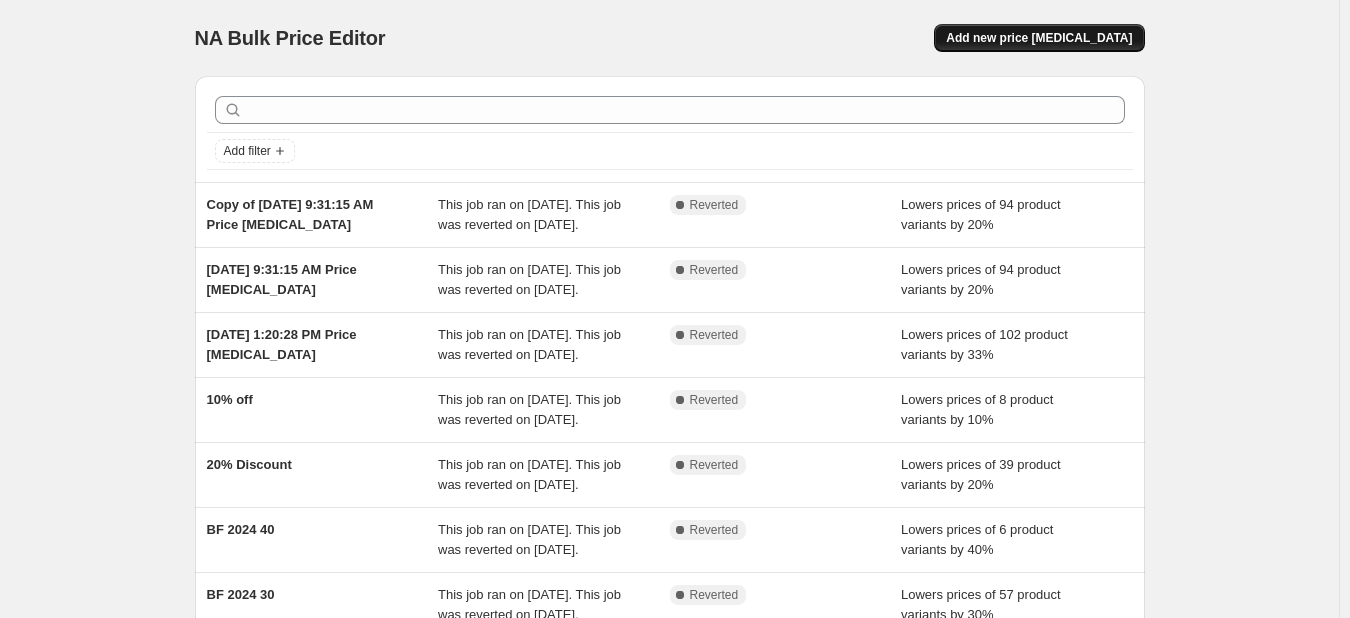 click on "Add new price [MEDICAL_DATA]" at bounding box center (1039, 38) 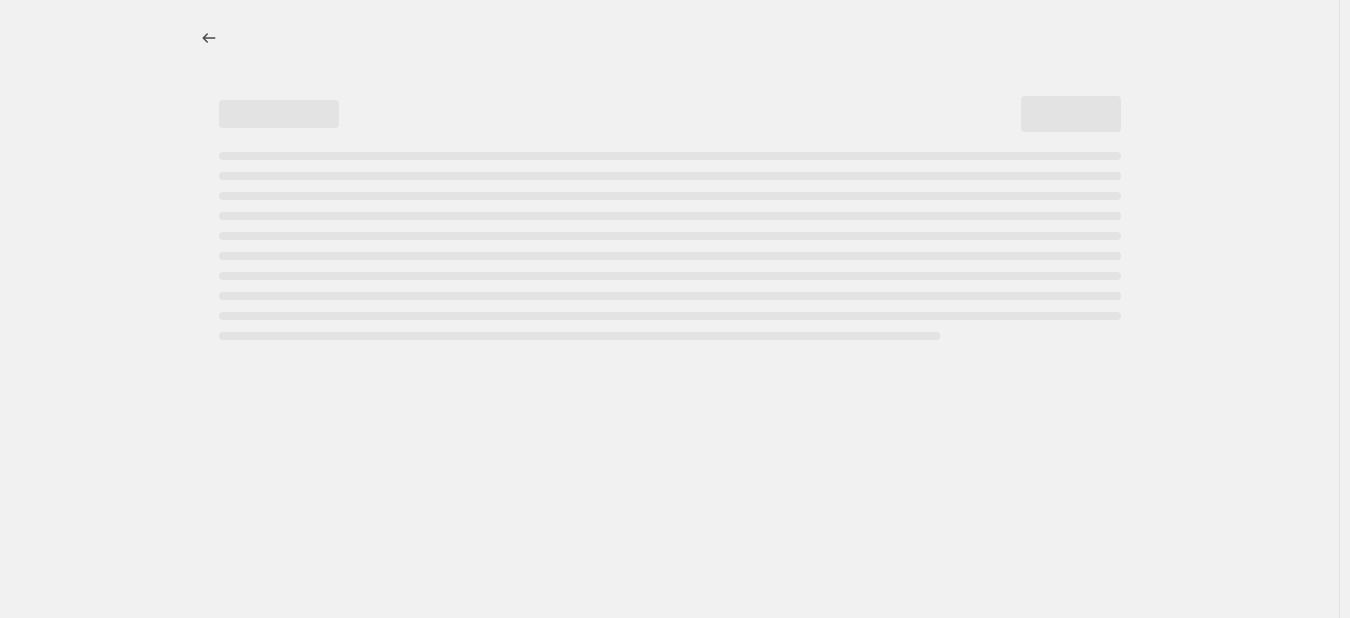 select on "percentage" 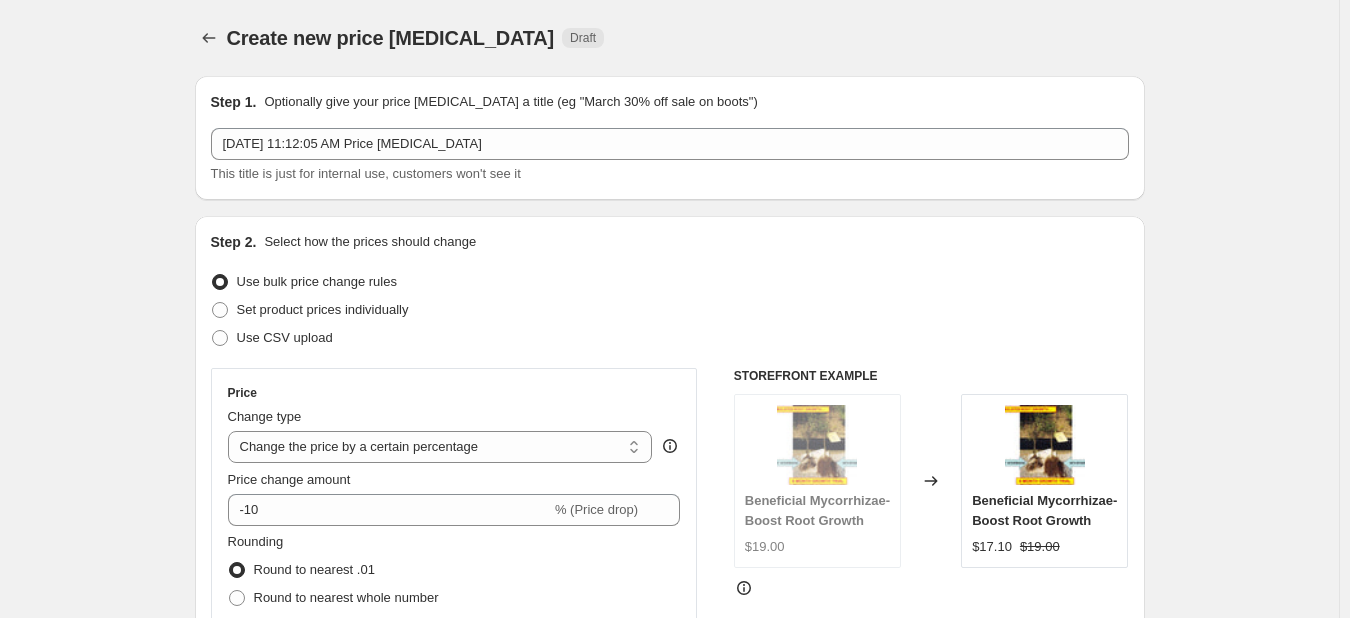 scroll, scrollTop: 100, scrollLeft: 0, axis: vertical 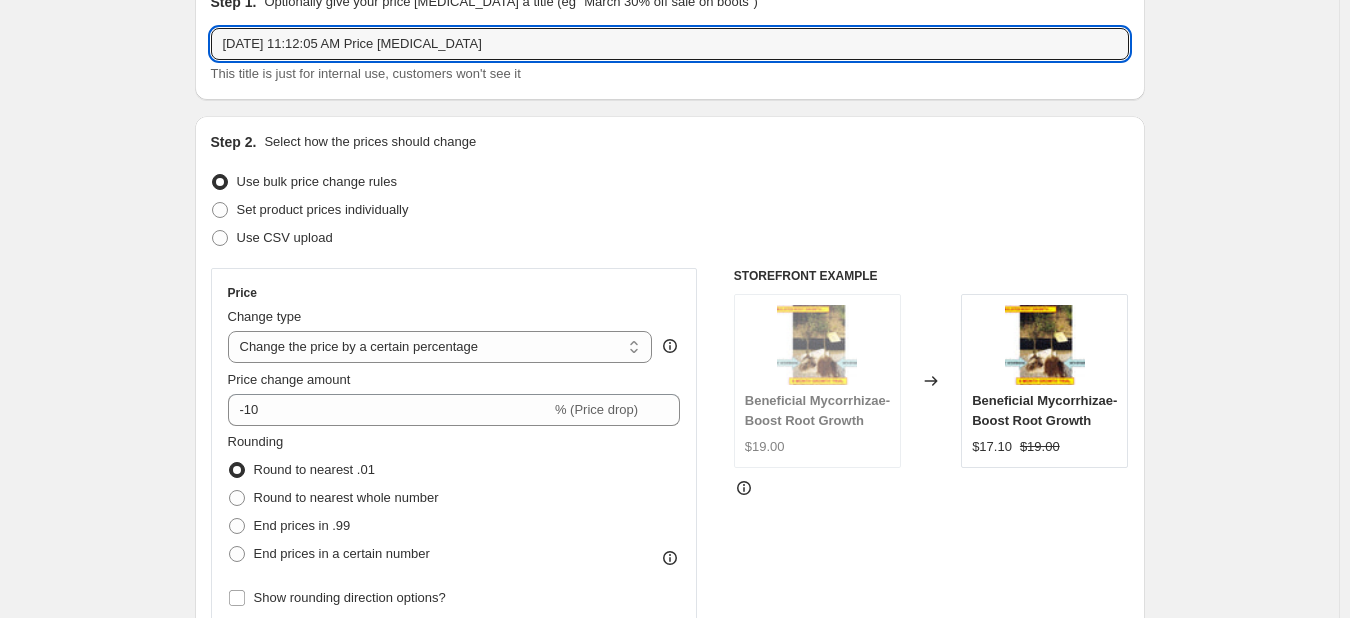 drag, startPoint x: 512, startPoint y: 46, endPoint x: 171, endPoint y: 30, distance: 341.37515 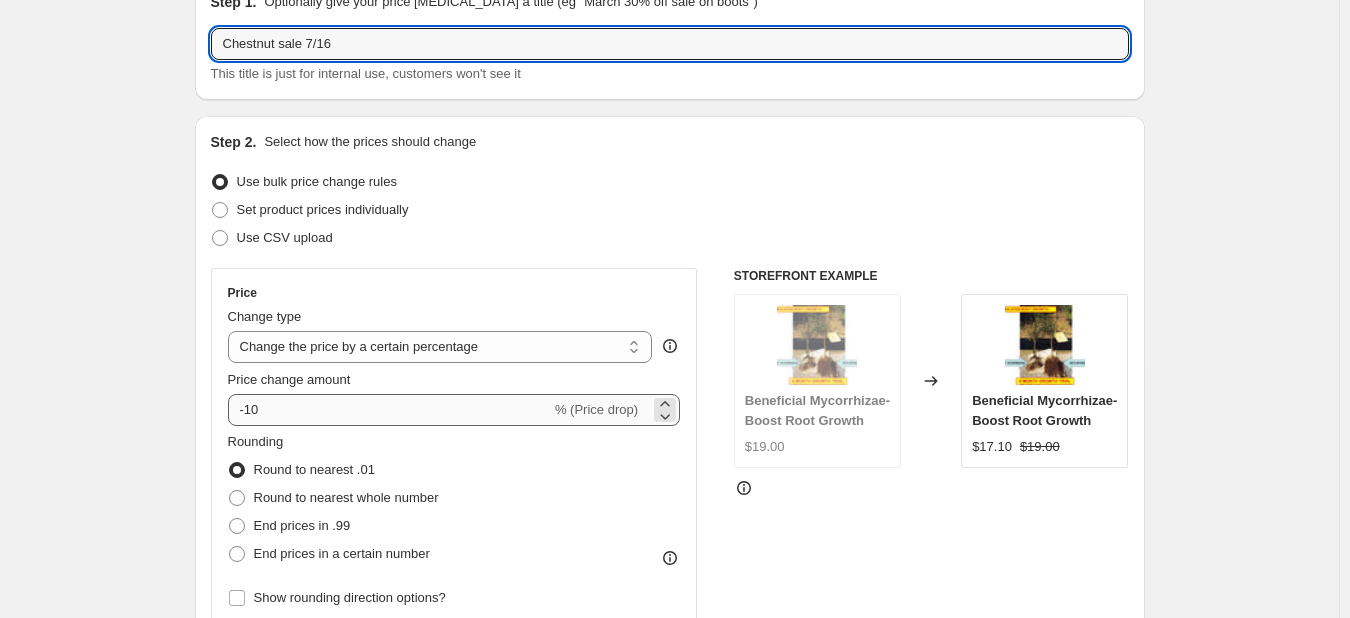 type on "Chestnut sale 7/16" 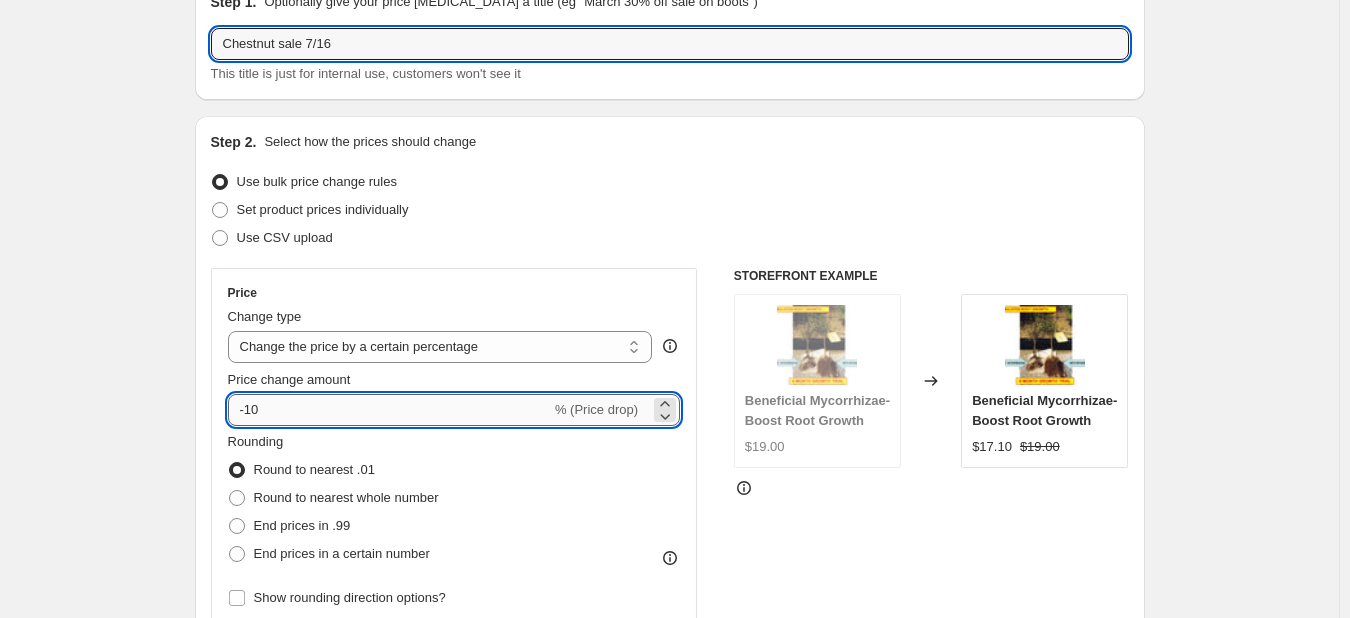 click on "-10" at bounding box center [389, 410] 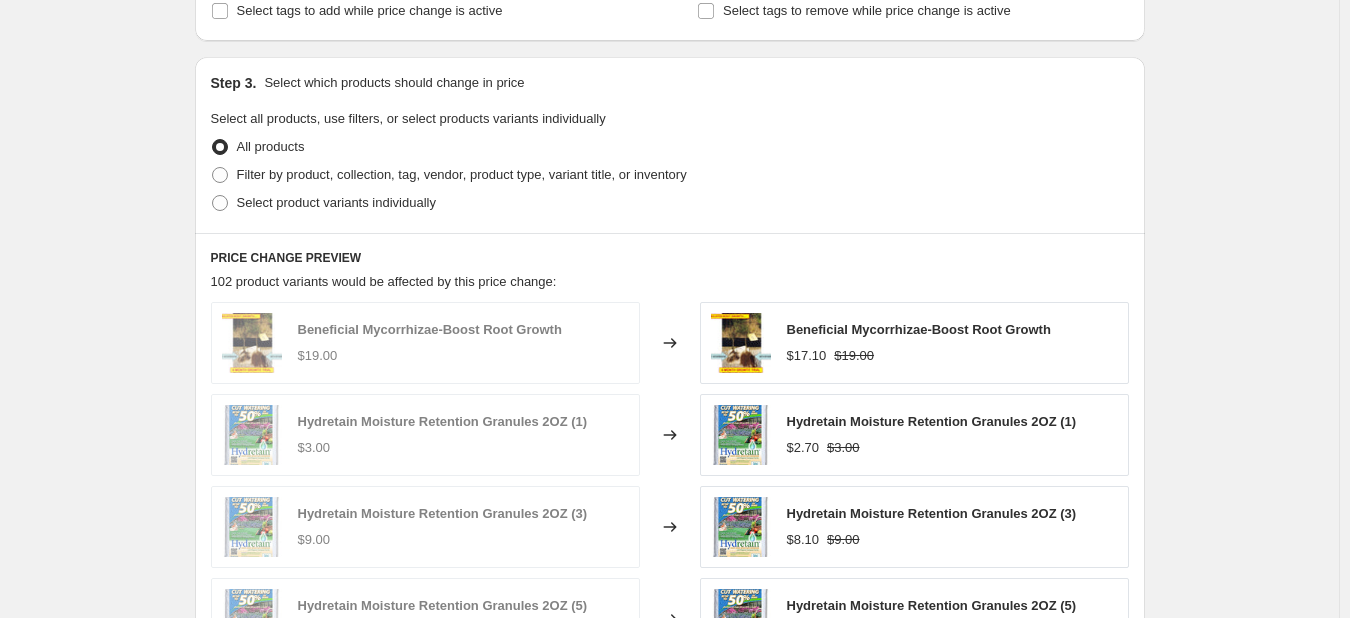 scroll, scrollTop: 900, scrollLeft: 0, axis: vertical 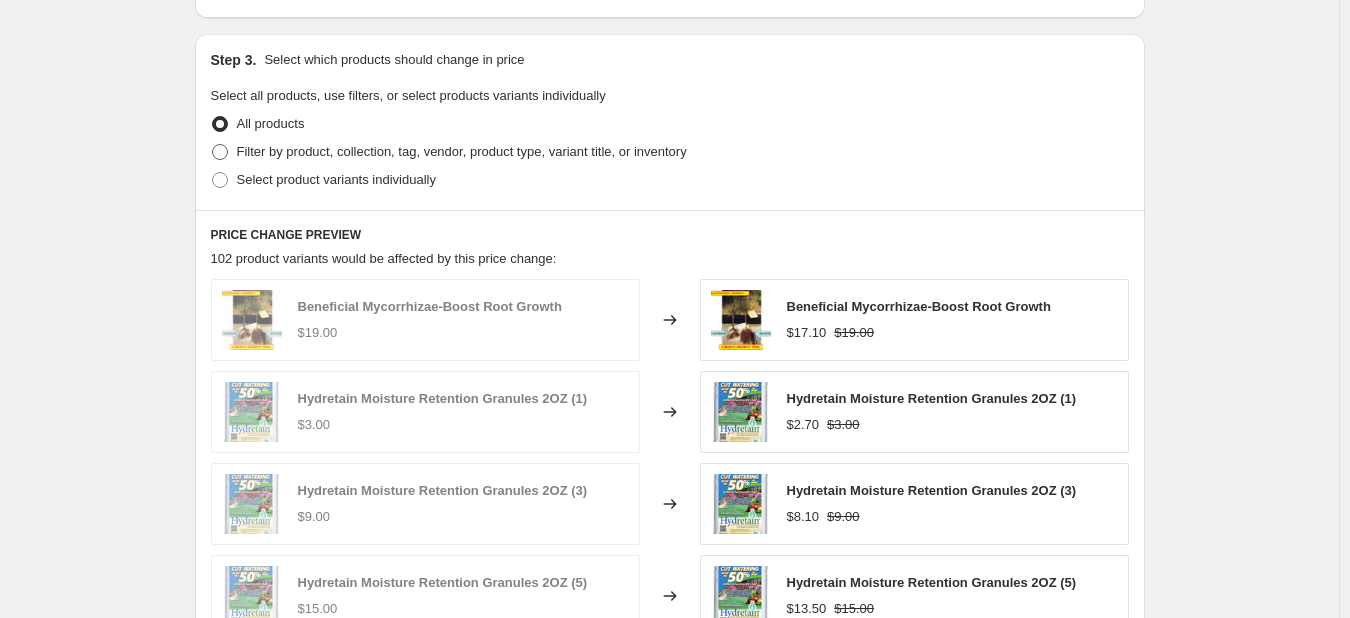 type on "-20" 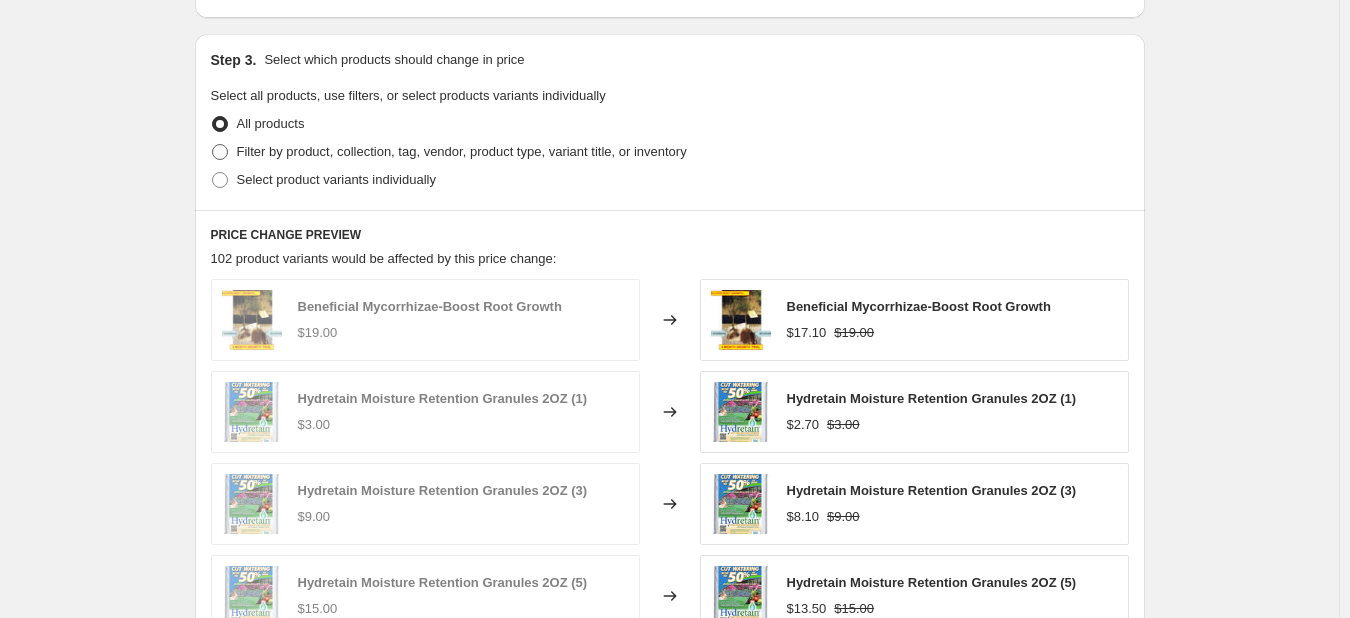 radio on "true" 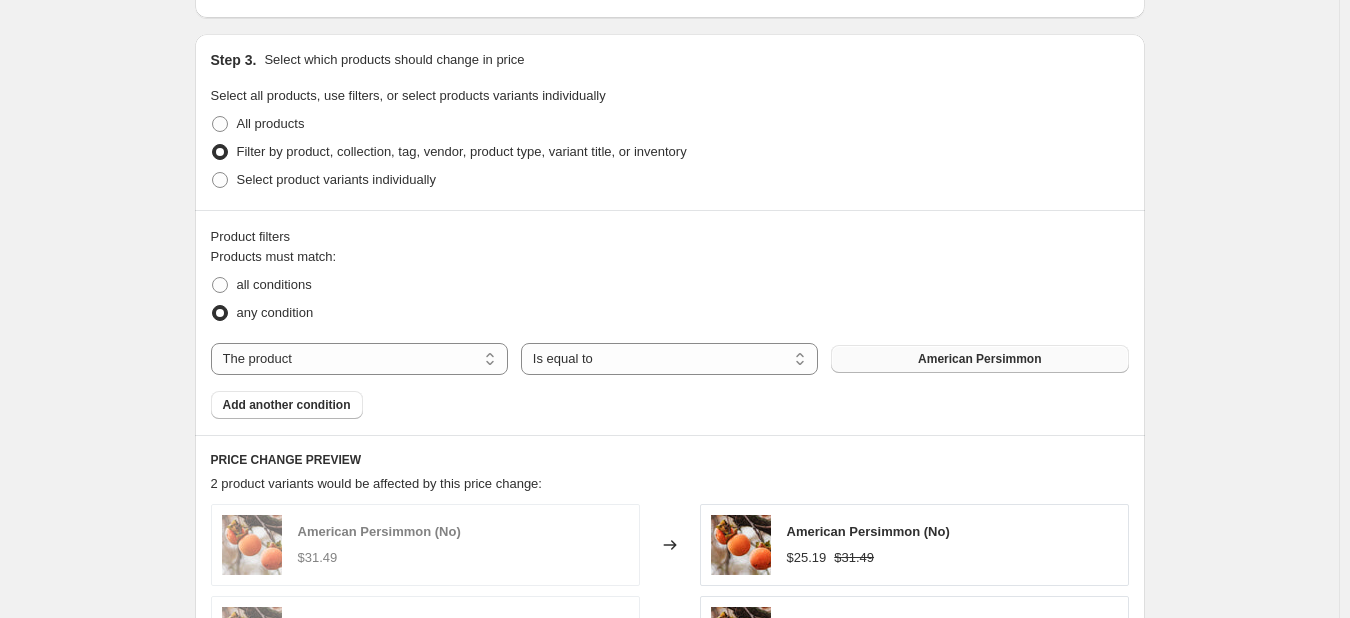 click on "American Persimmon" at bounding box center [979, 359] 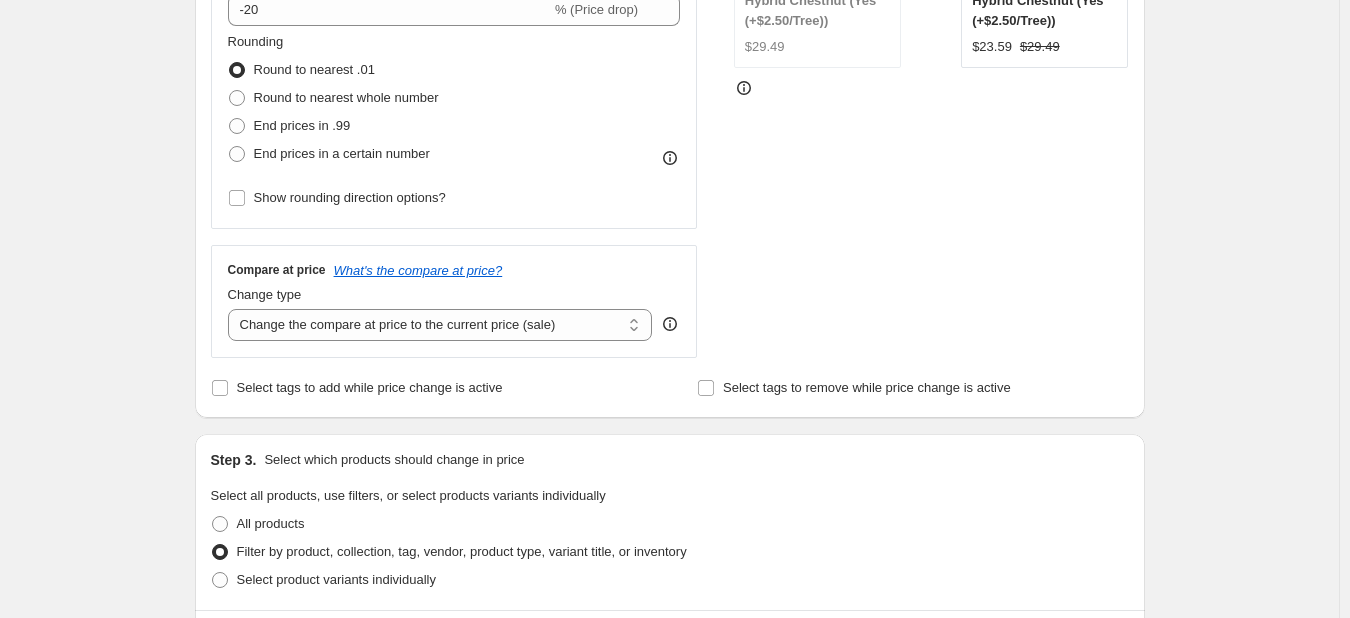 scroll, scrollTop: 300, scrollLeft: 0, axis: vertical 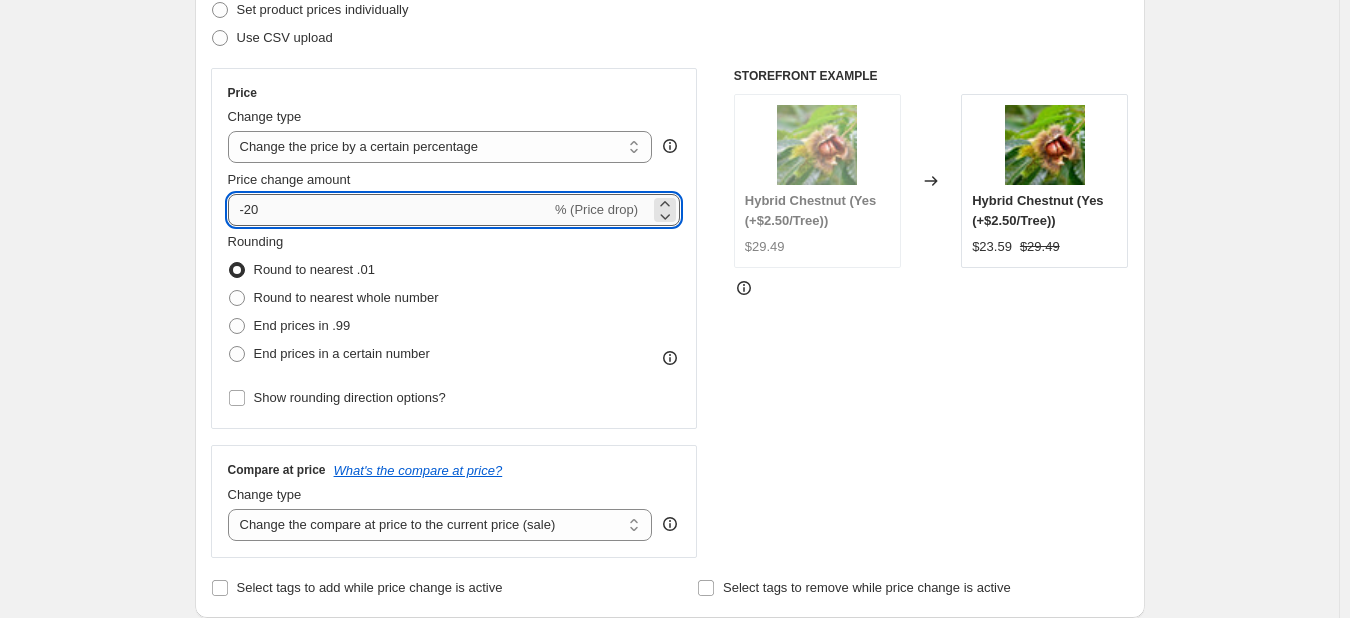 click on "-20" at bounding box center [389, 210] 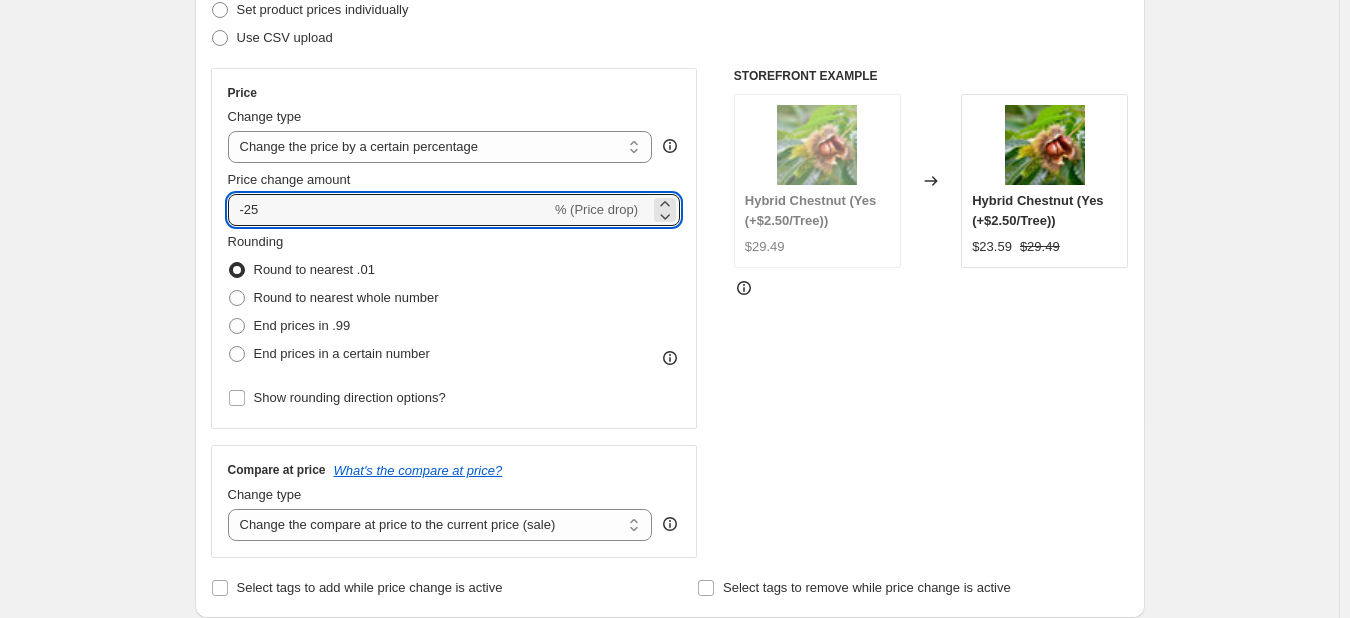 type on "-25" 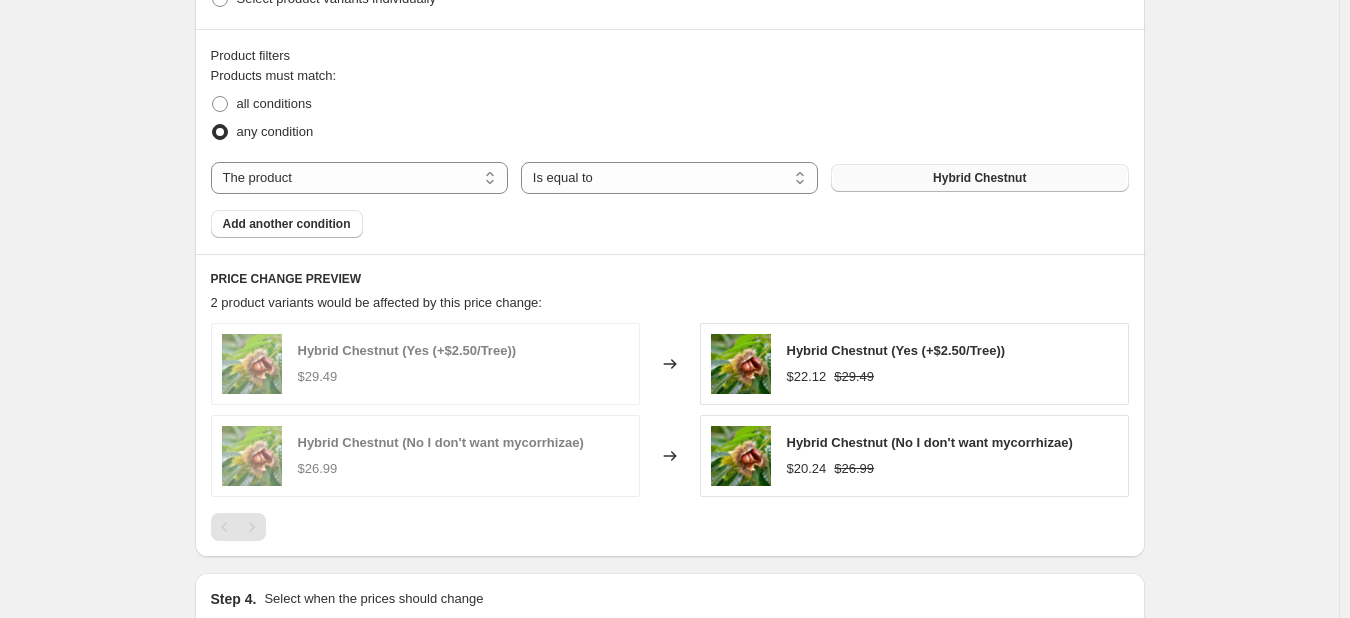 scroll, scrollTop: 1131, scrollLeft: 0, axis: vertical 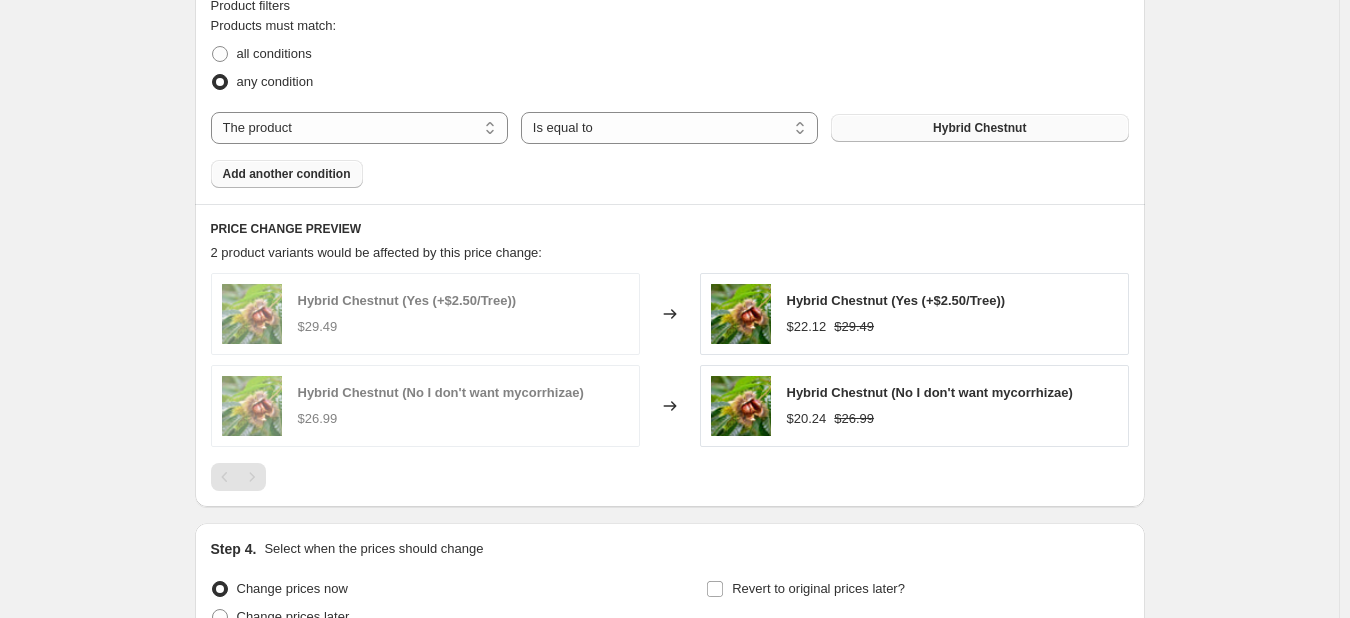 click on "Add another condition" at bounding box center [287, 174] 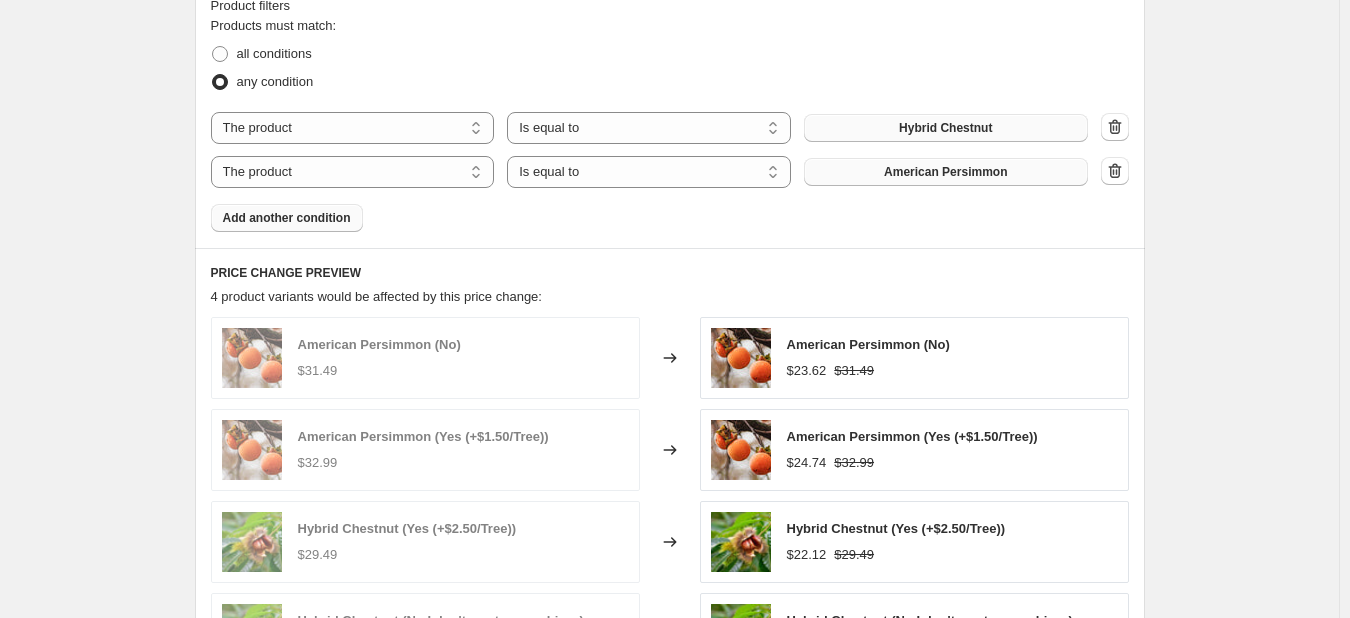 click on "American Persimmon" at bounding box center [946, 172] 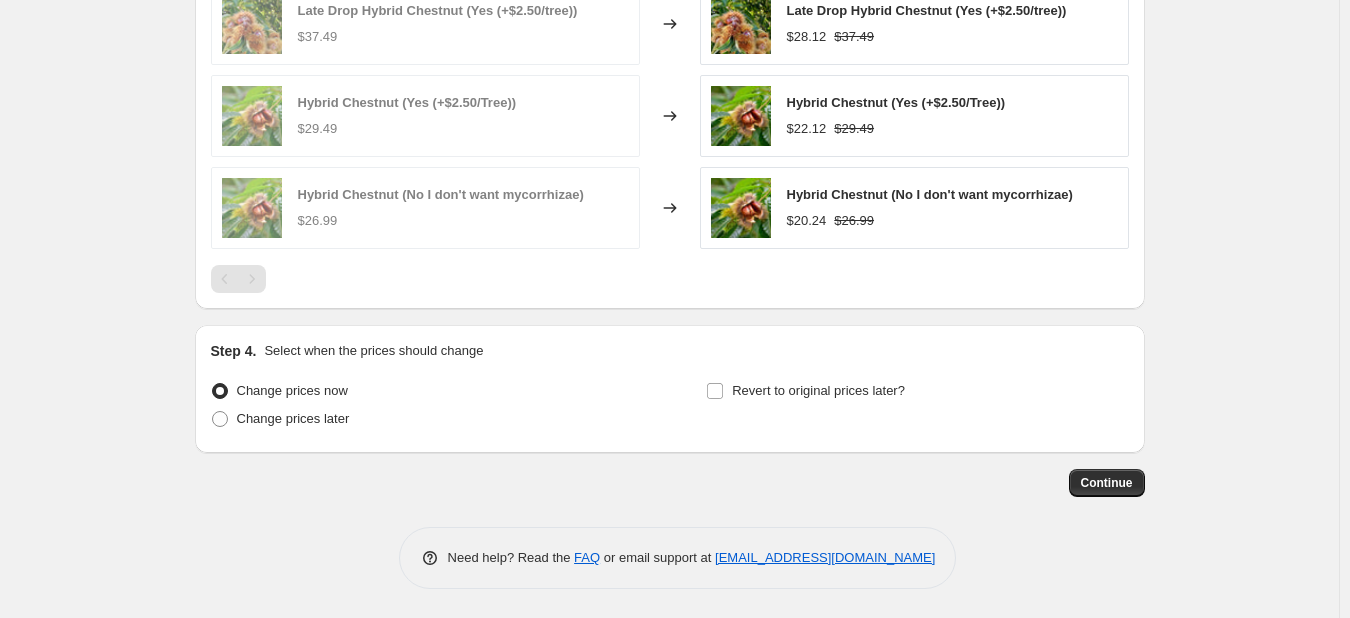 scroll, scrollTop: 1559, scrollLeft: 0, axis: vertical 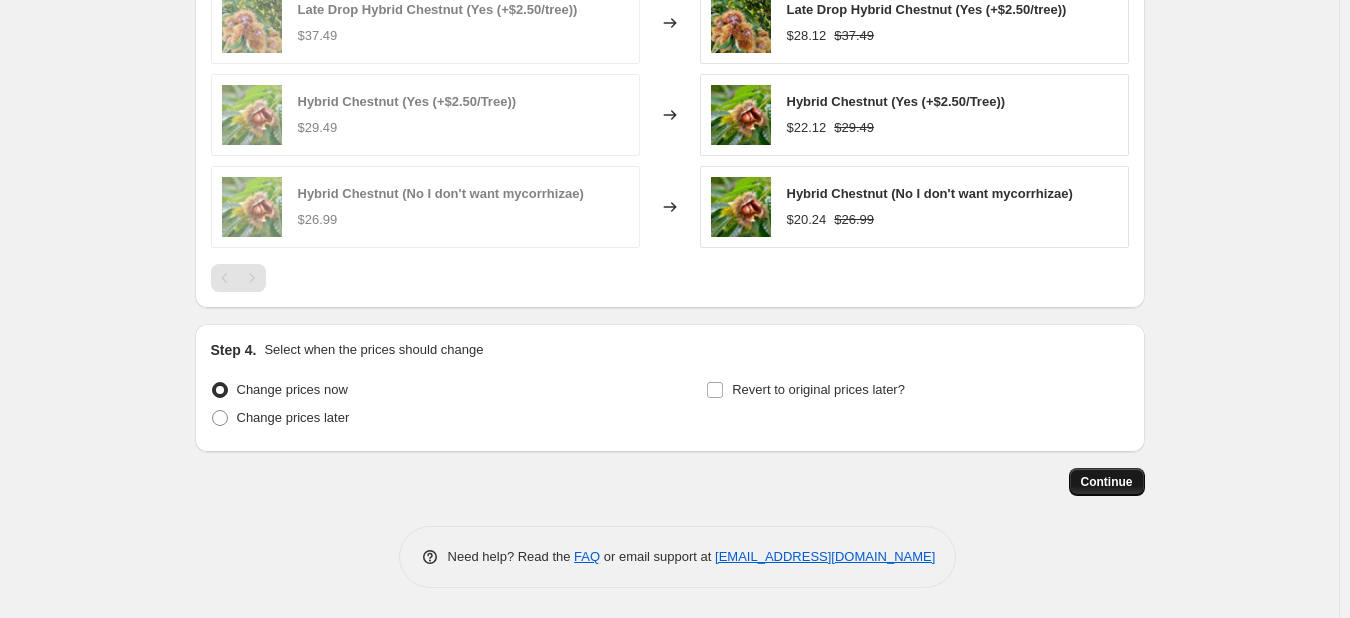 click on "Continue" at bounding box center (1107, 482) 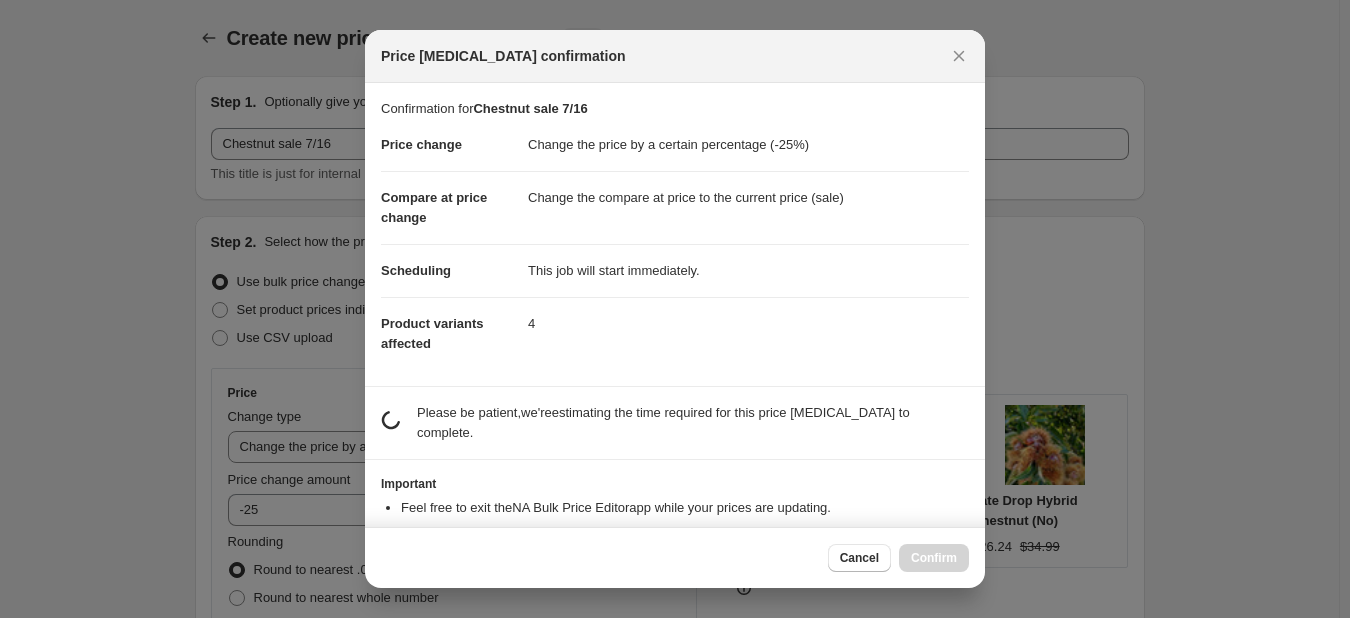 scroll, scrollTop: 1559, scrollLeft: 0, axis: vertical 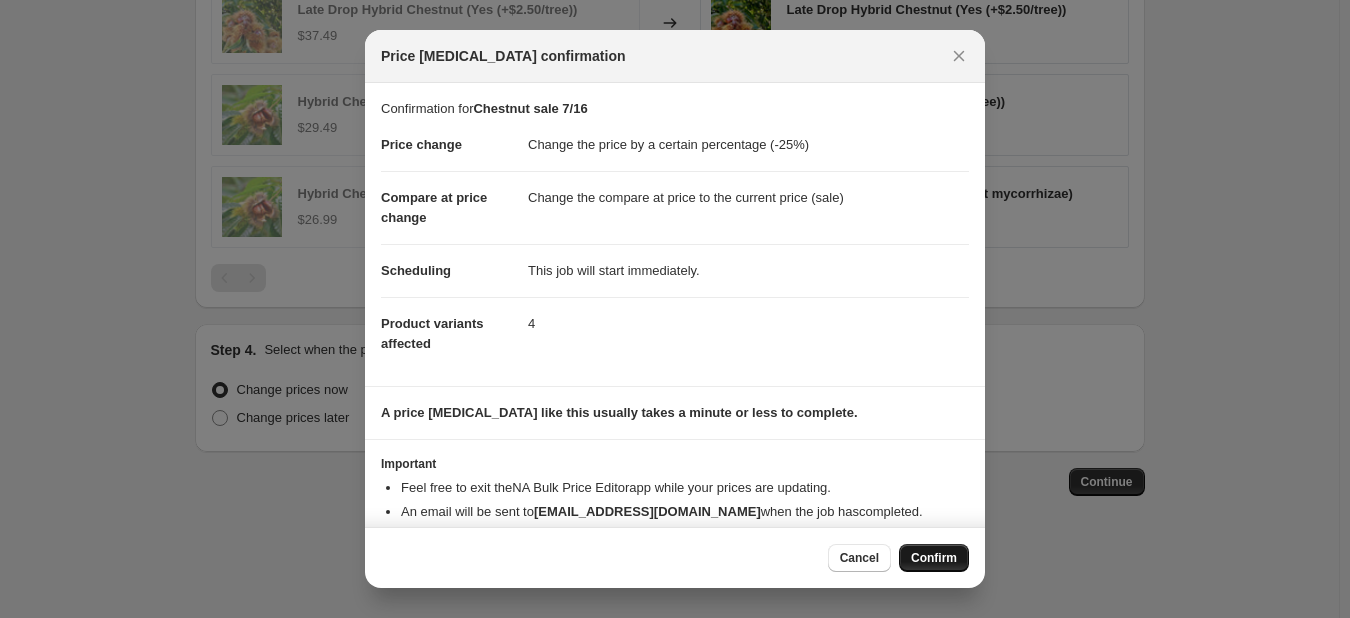 click on "Confirm" at bounding box center [934, 558] 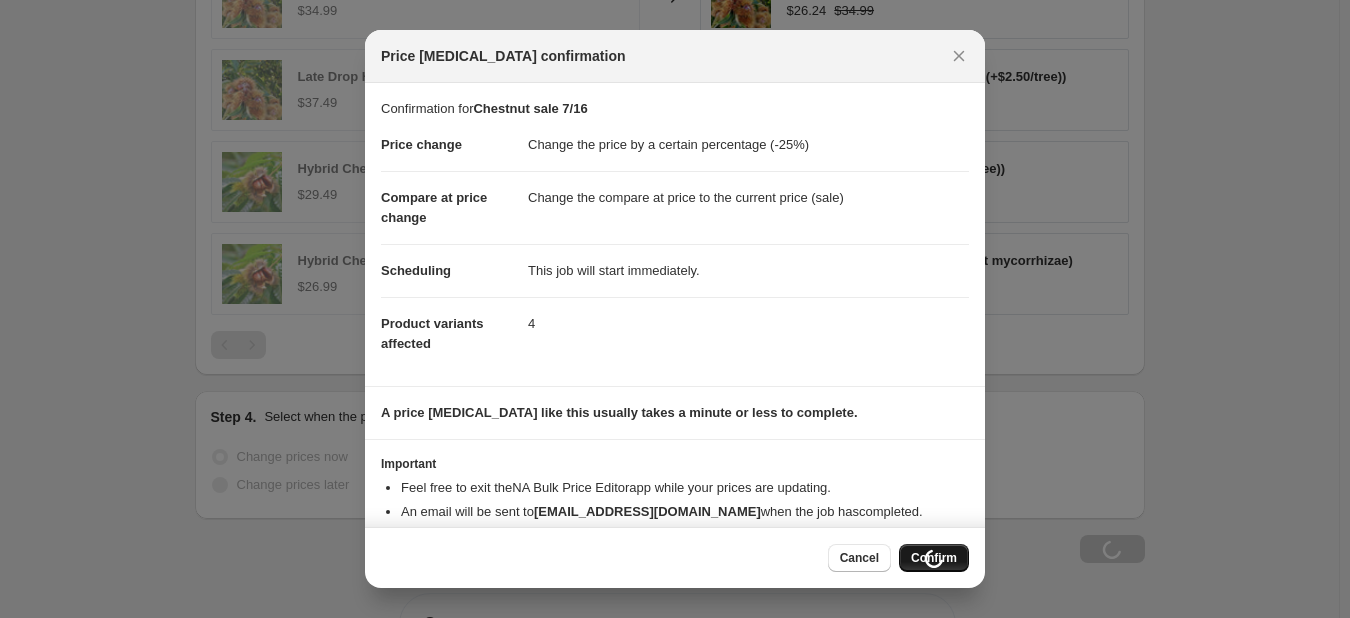 scroll, scrollTop: 1627, scrollLeft: 0, axis: vertical 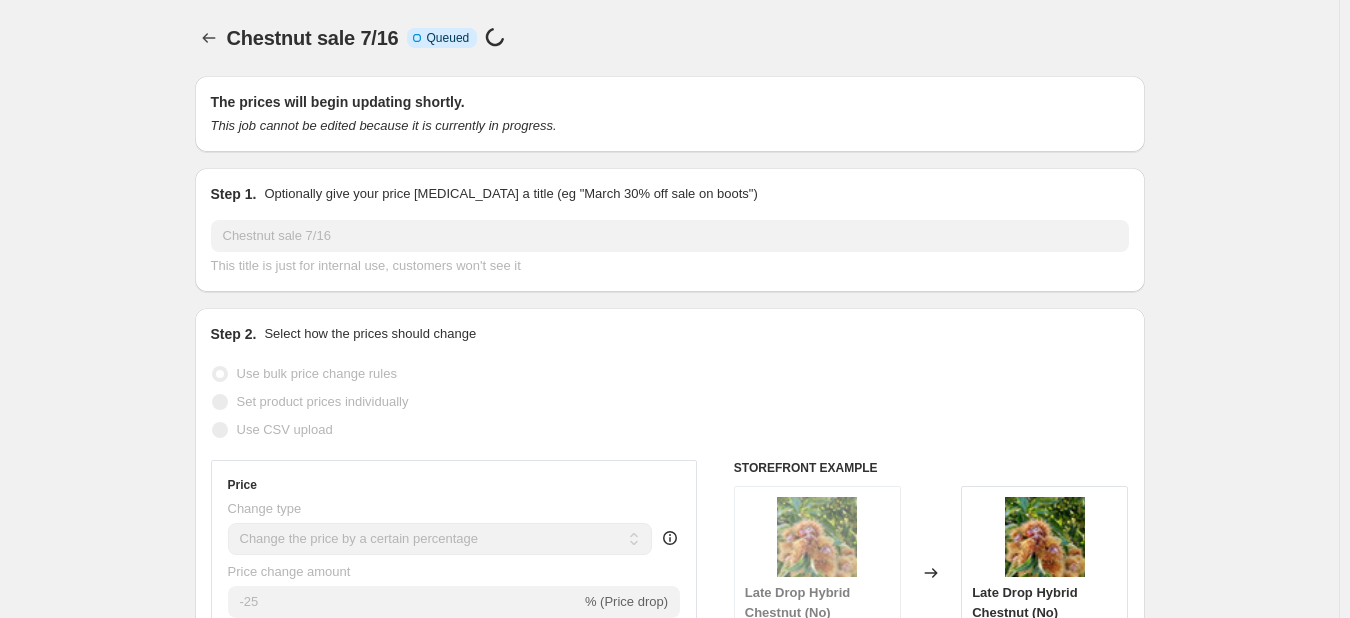 select on "percentage" 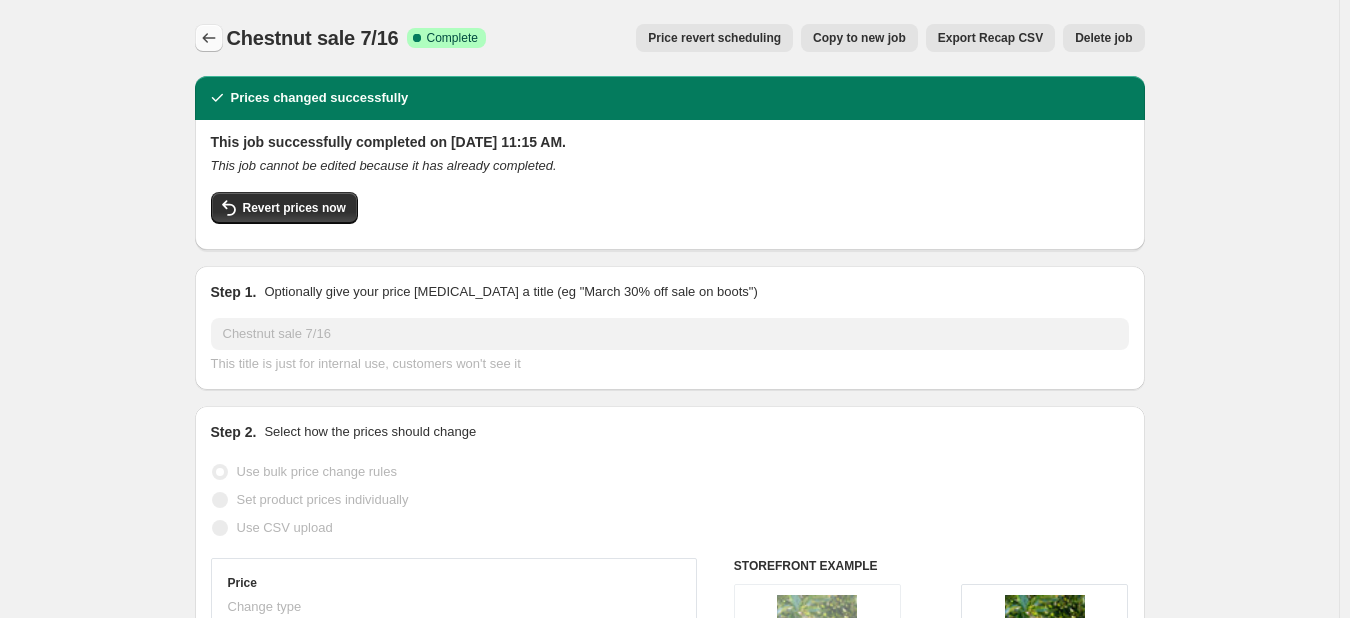click 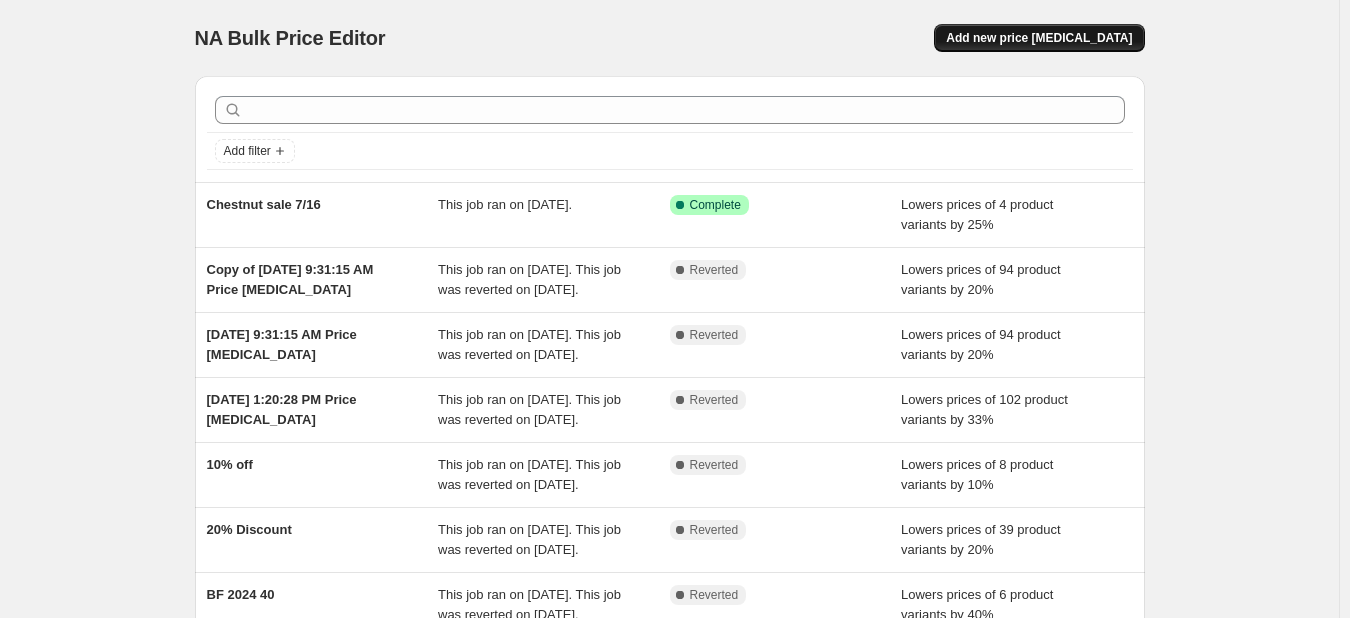 click on "Add new price [MEDICAL_DATA]" at bounding box center (1039, 38) 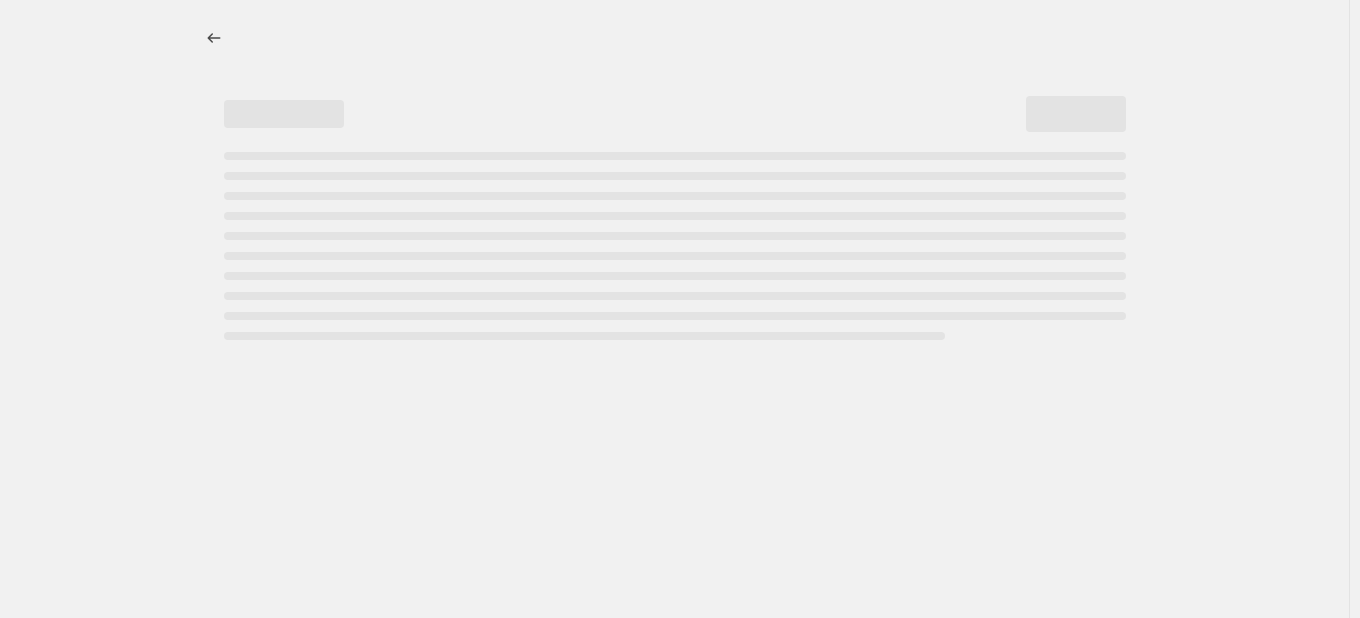 select on "percentage" 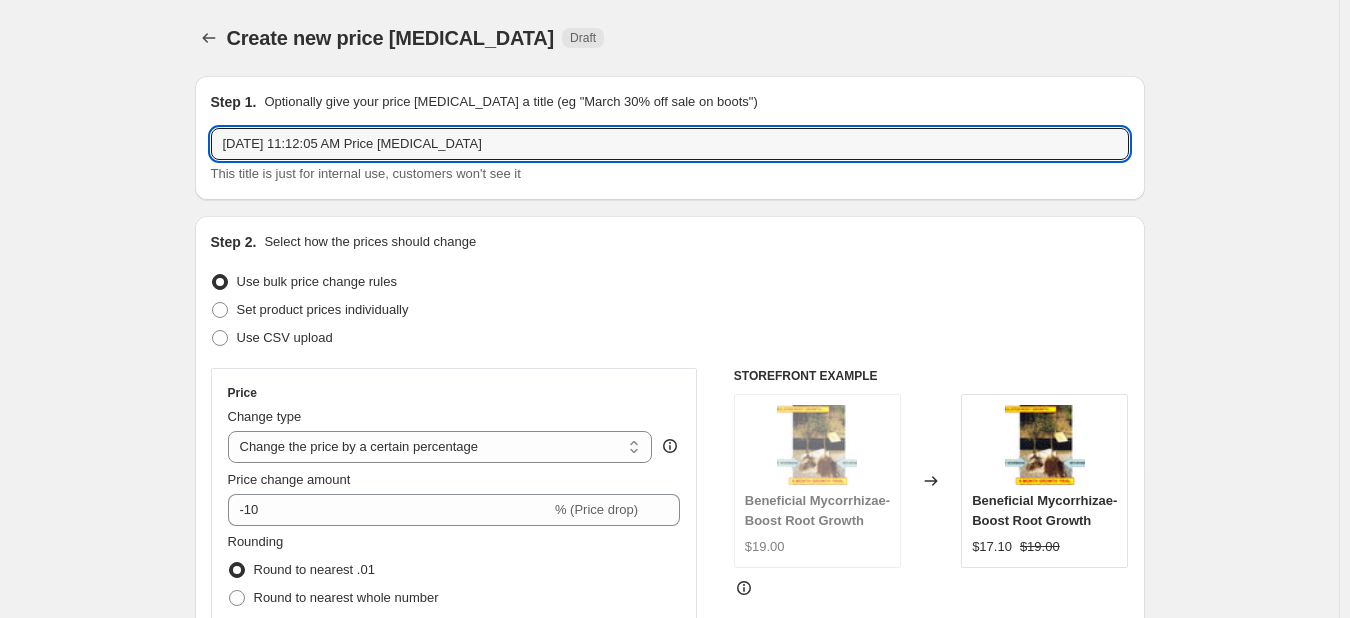 drag, startPoint x: 490, startPoint y: 140, endPoint x: -187, endPoint y: 114, distance: 677.4991 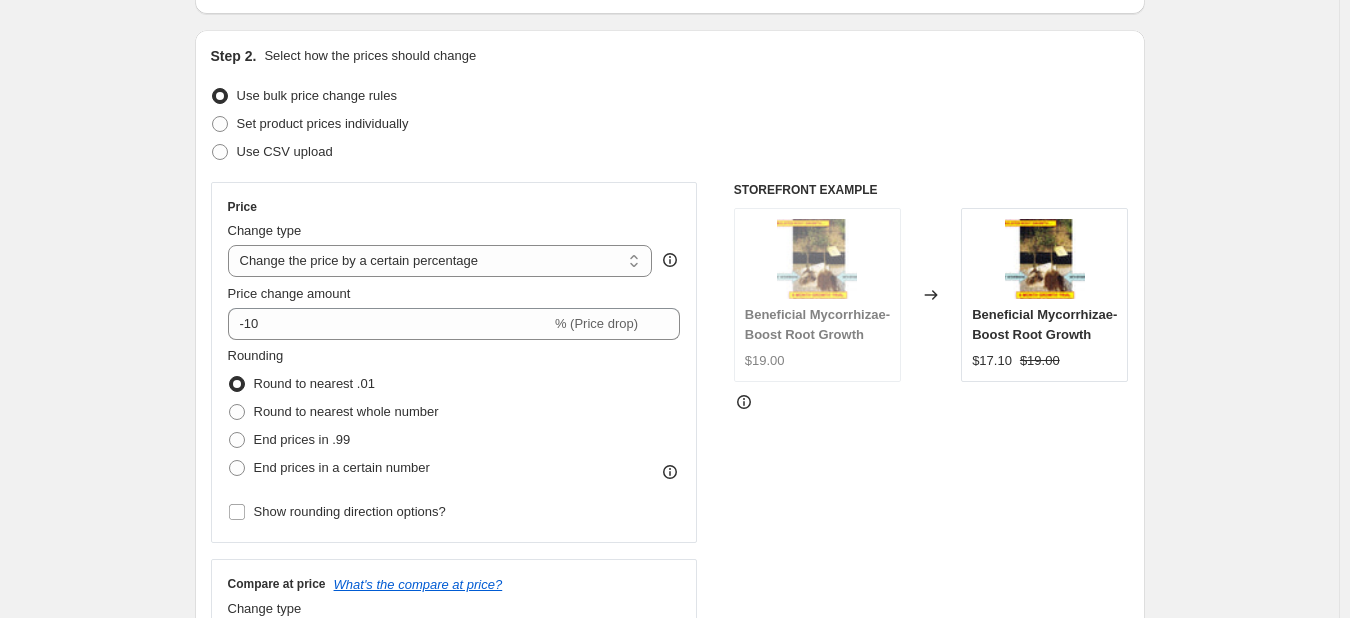 scroll, scrollTop: 200, scrollLeft: 0, axis: vertical 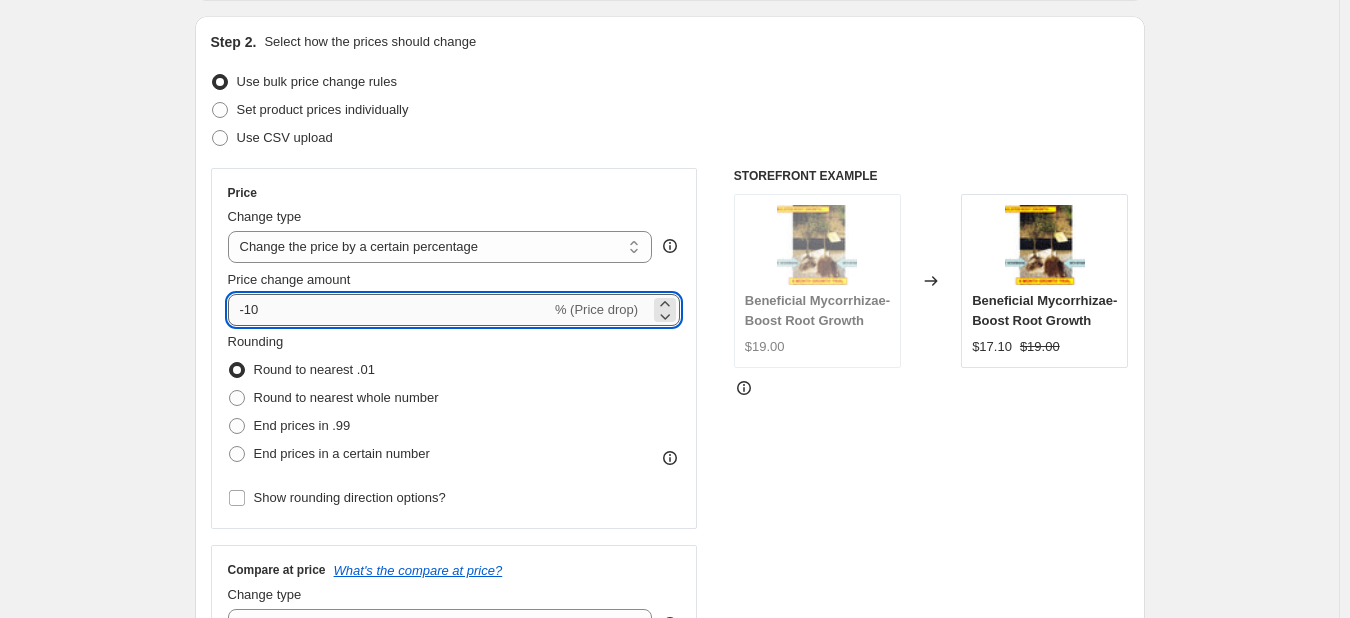 click on "-10" at bounding box center [389, 310] 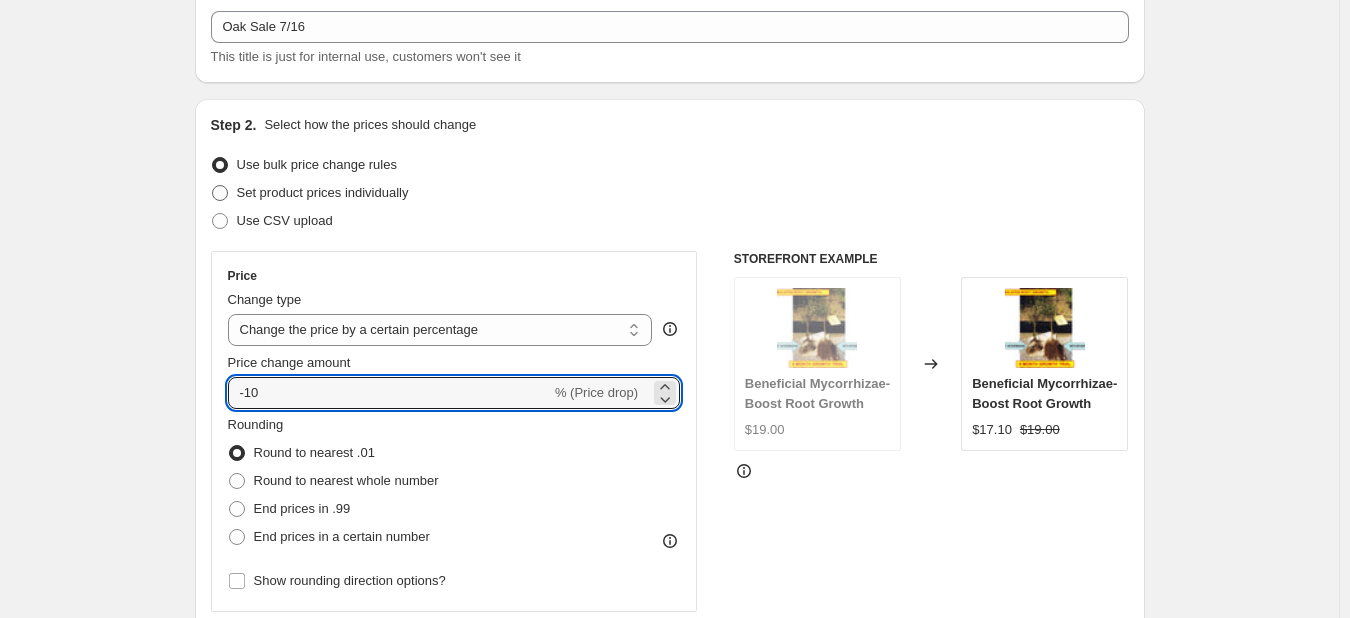 scroll, scrollTop: 0, scrollLeft: 0, axis: both 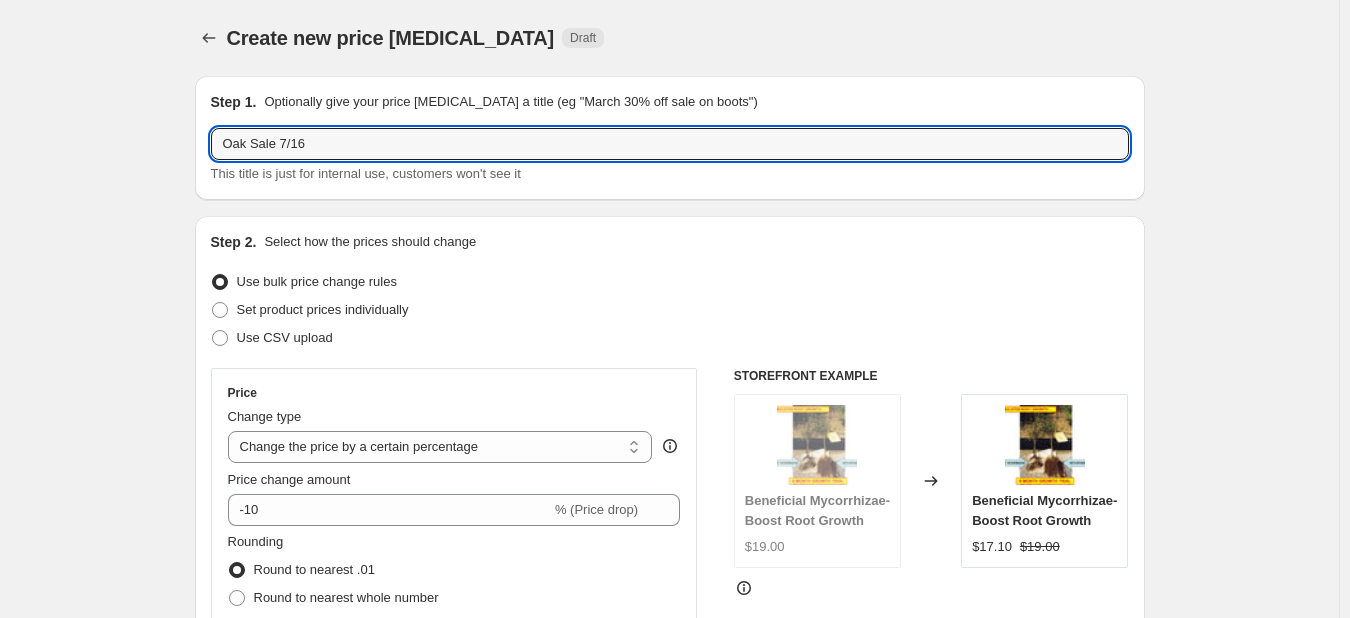 drag, startPoint x: 249, startPoint y: 141, endPoint x: 167, endPoint y: 150, distance: 82.492424 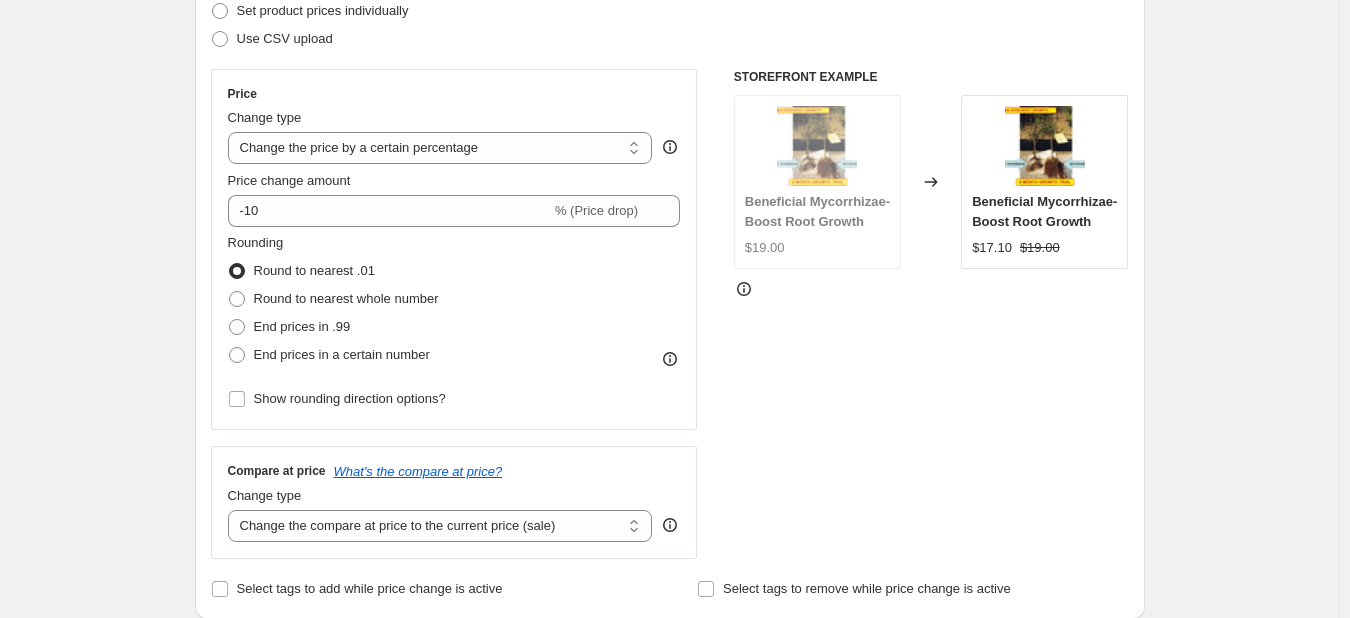 scroll, scrollTop: 300, scrollLeft: 0, axis: vertical 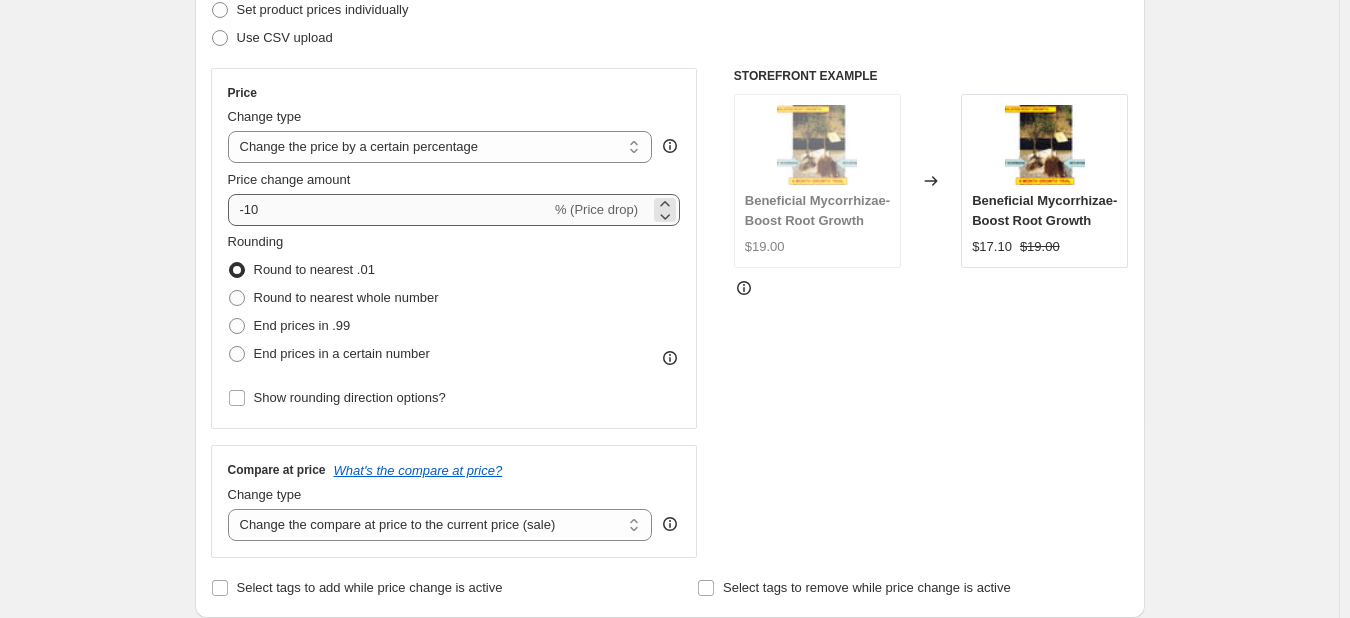 type on "Fruit Sale 7/16" 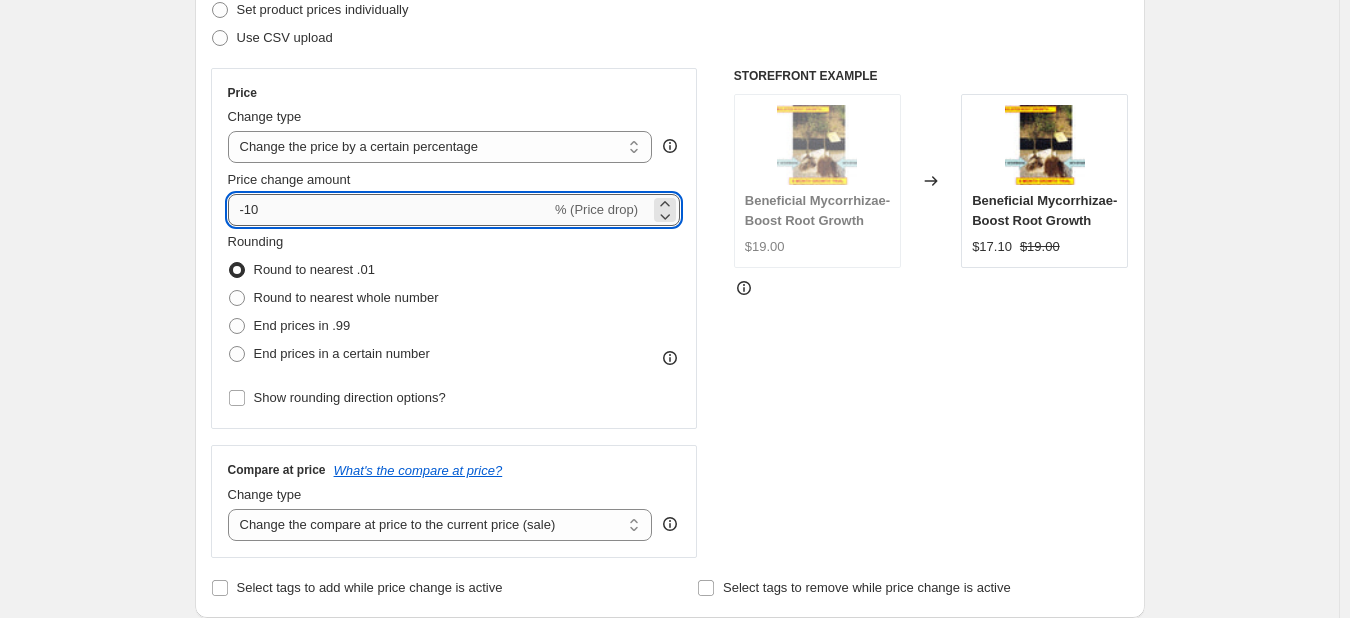 click on "-10" at bounding box center [389, 210] 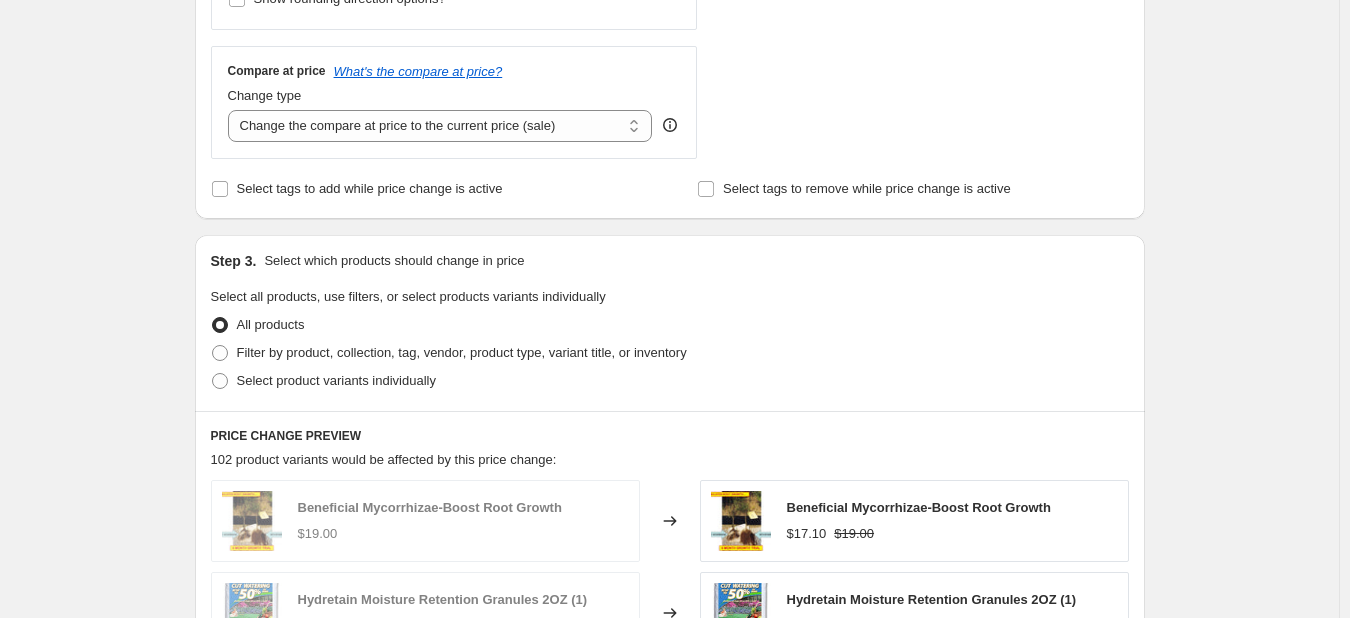 scroll, scrollTop: 800, scrollLeft: 0, axis: vertical 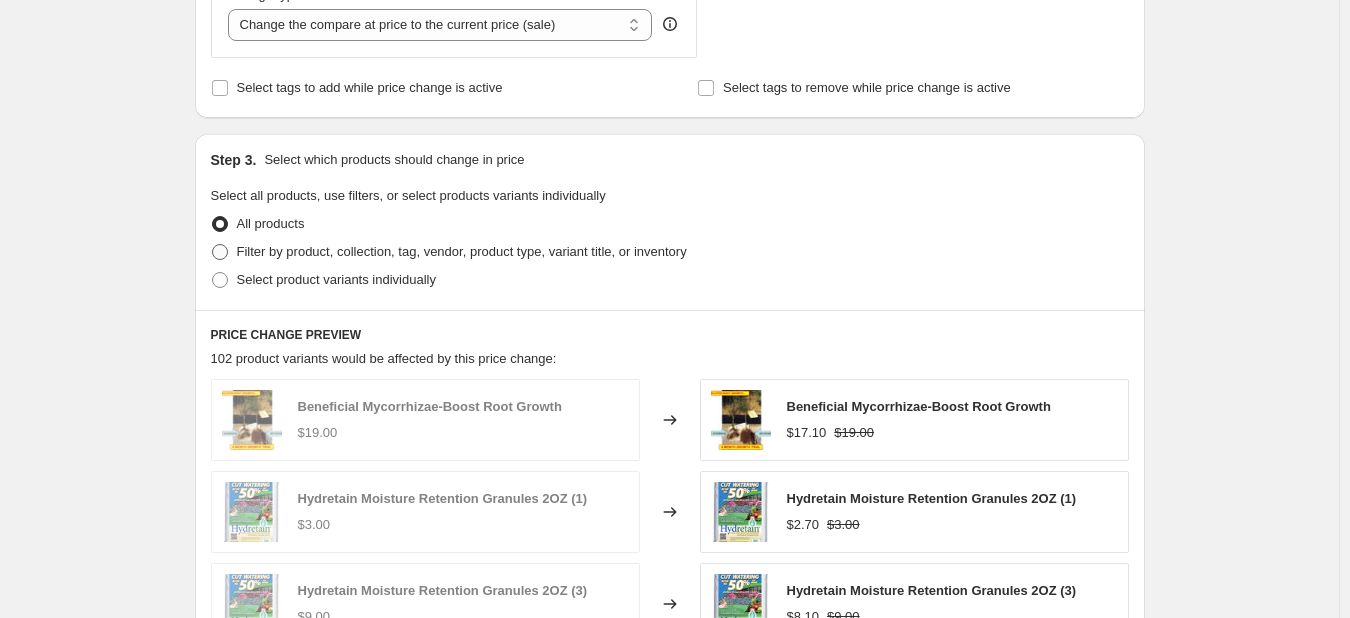 type on "-15" 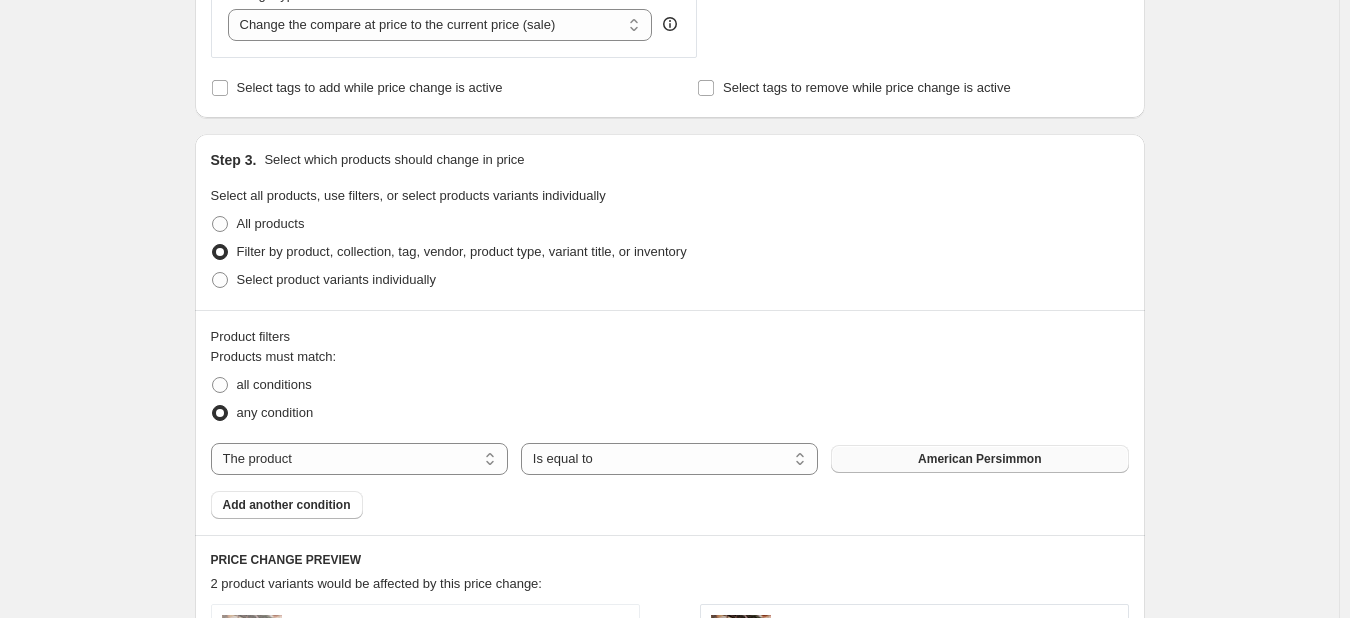 click on "American Persimmon" at bounding box center (979, 459) 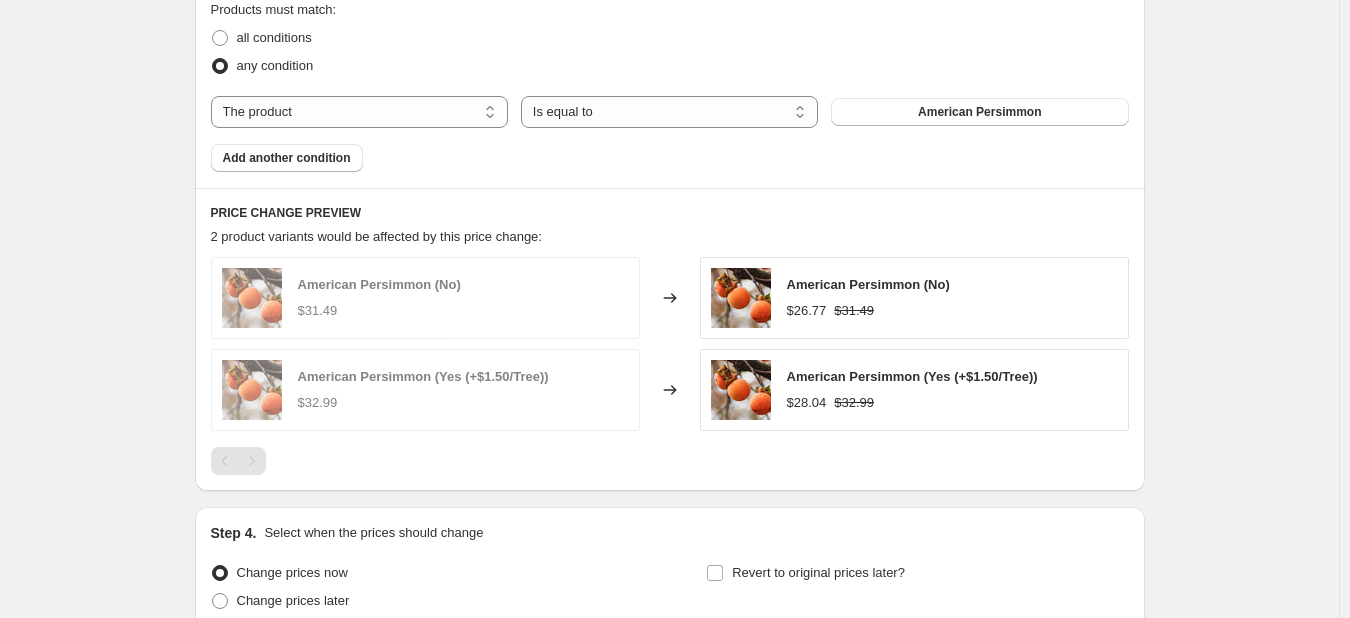 scroll, scrollTop: 1200, scrollLeft: 0, axis: vertical 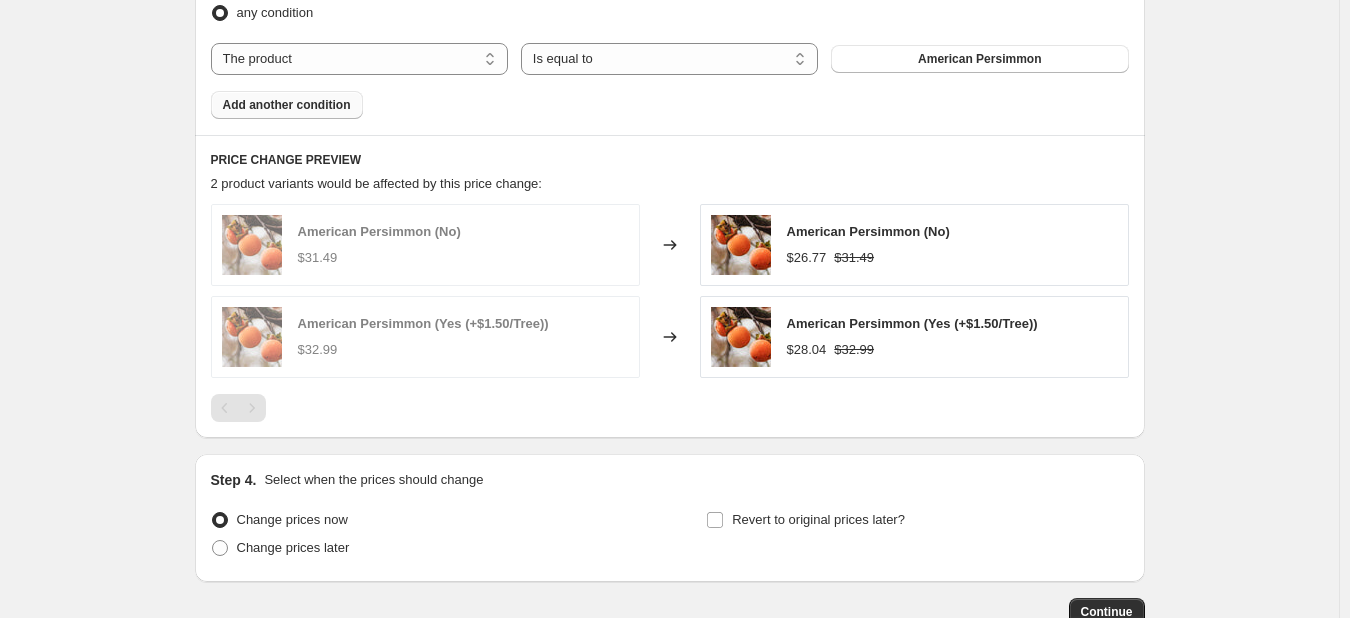 click on "Add another condition" at bounding box center (287, 105) 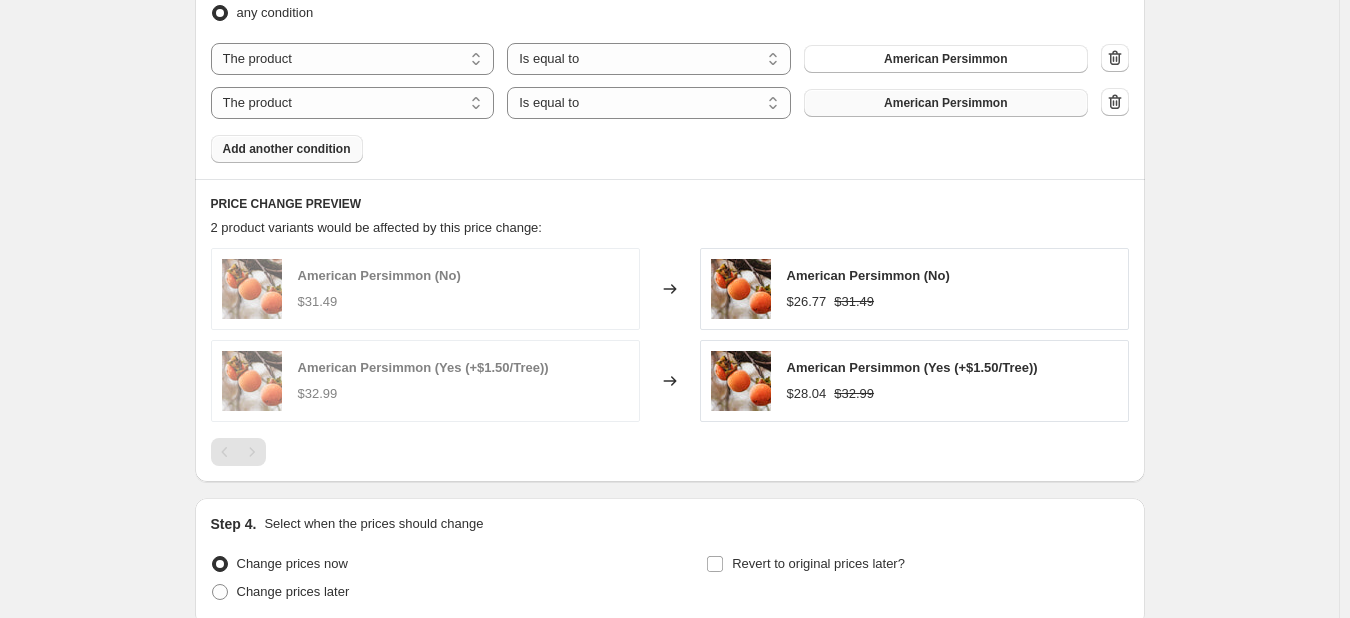 click on "American Persimmon" at bounding box center (946, 103) 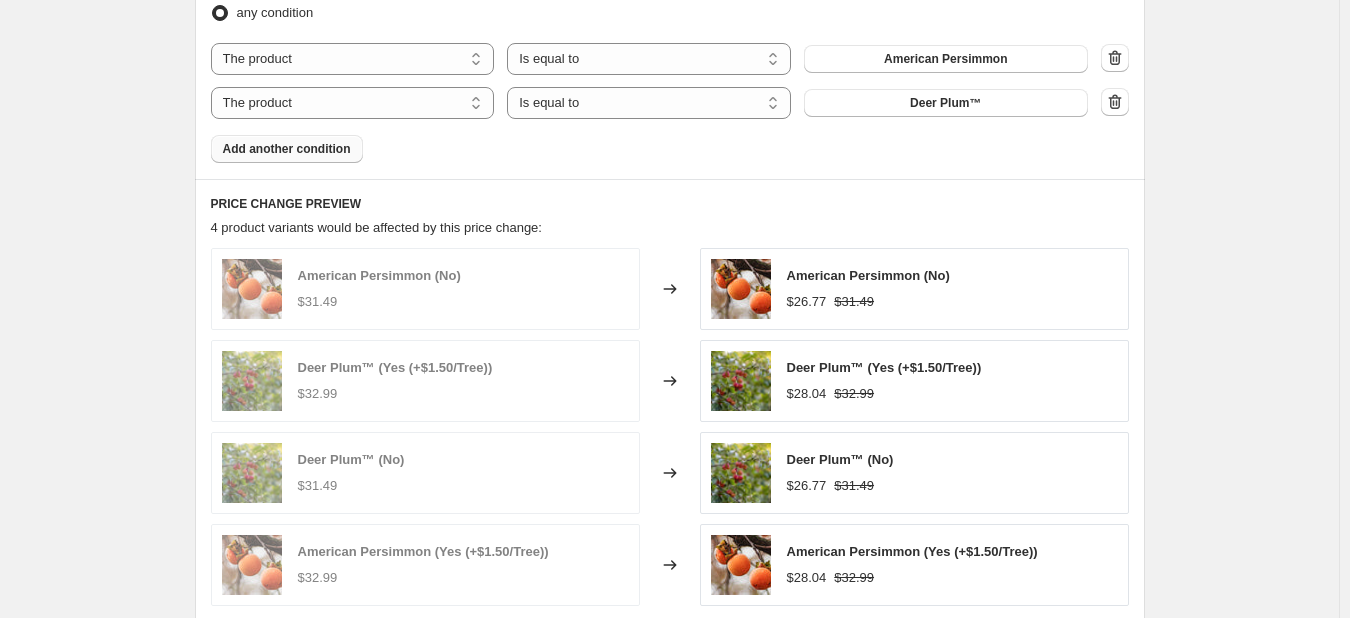 click on "Add another condition" at bounding box center (287, 149) 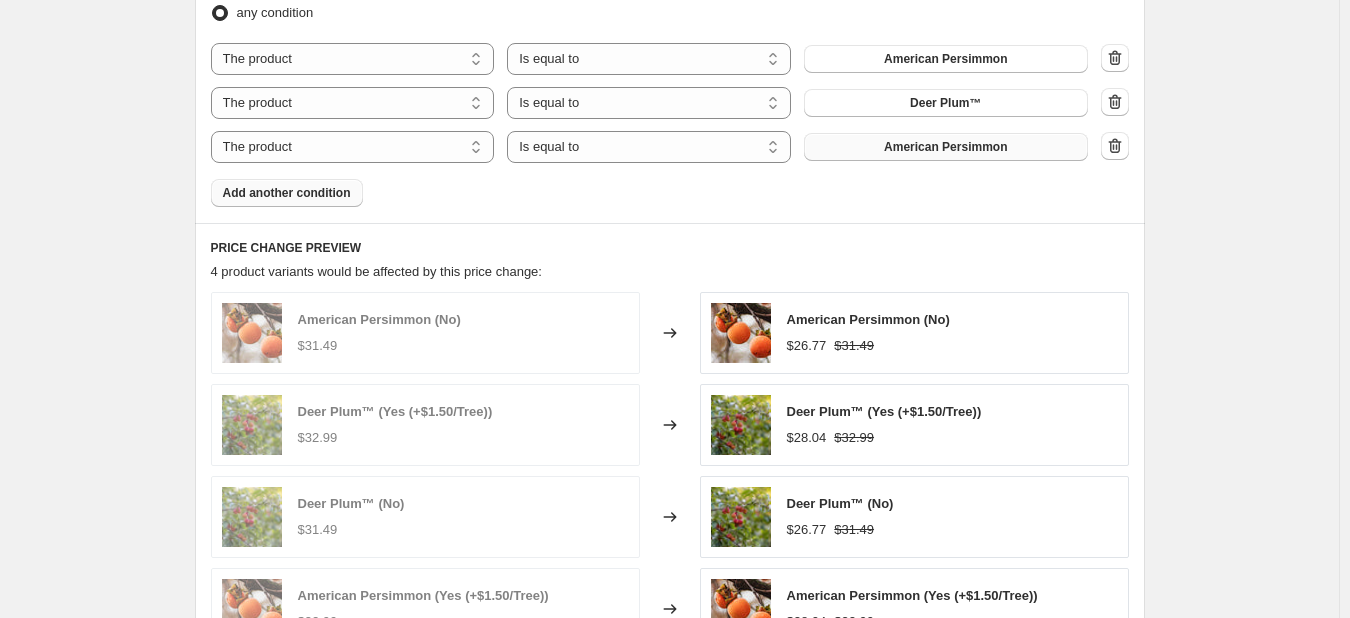 click on "American Persimmon" at bounding box center [945, 147] 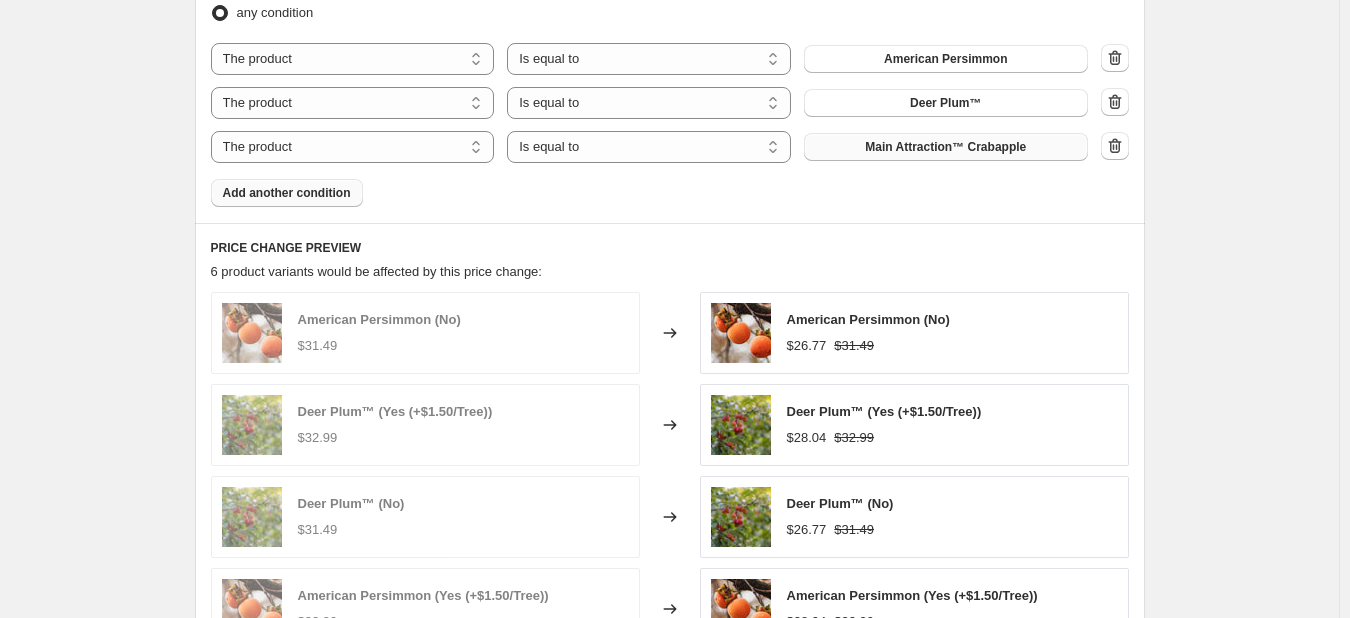 click on "Add another condition" at bounding box center (287, 193) 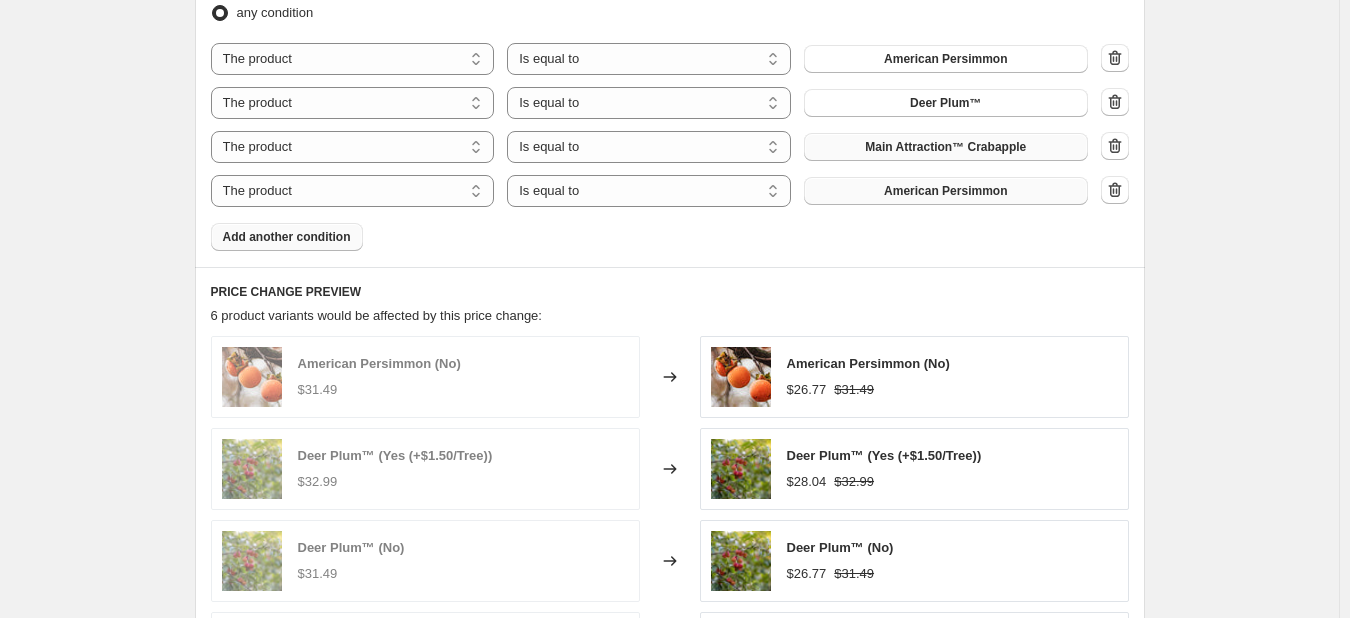 click on "American Persimmon" at bounding box center [946, 191] 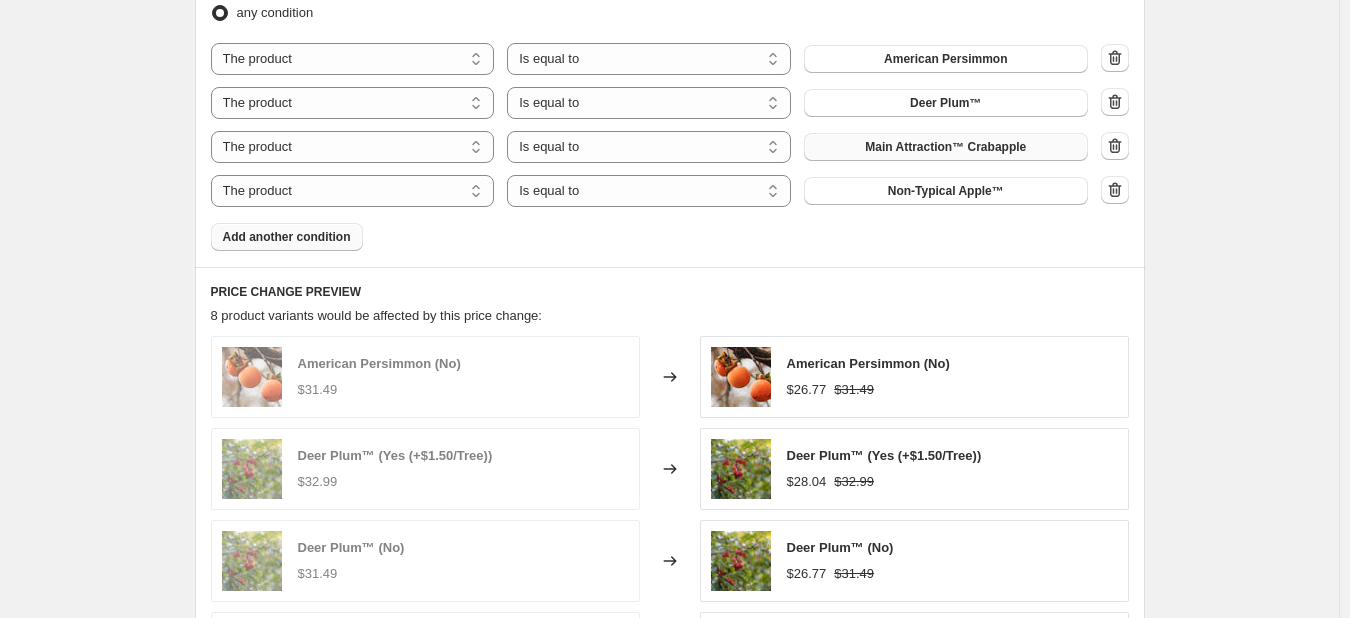 click on "Add another condition" at bounding box center (287, 237) 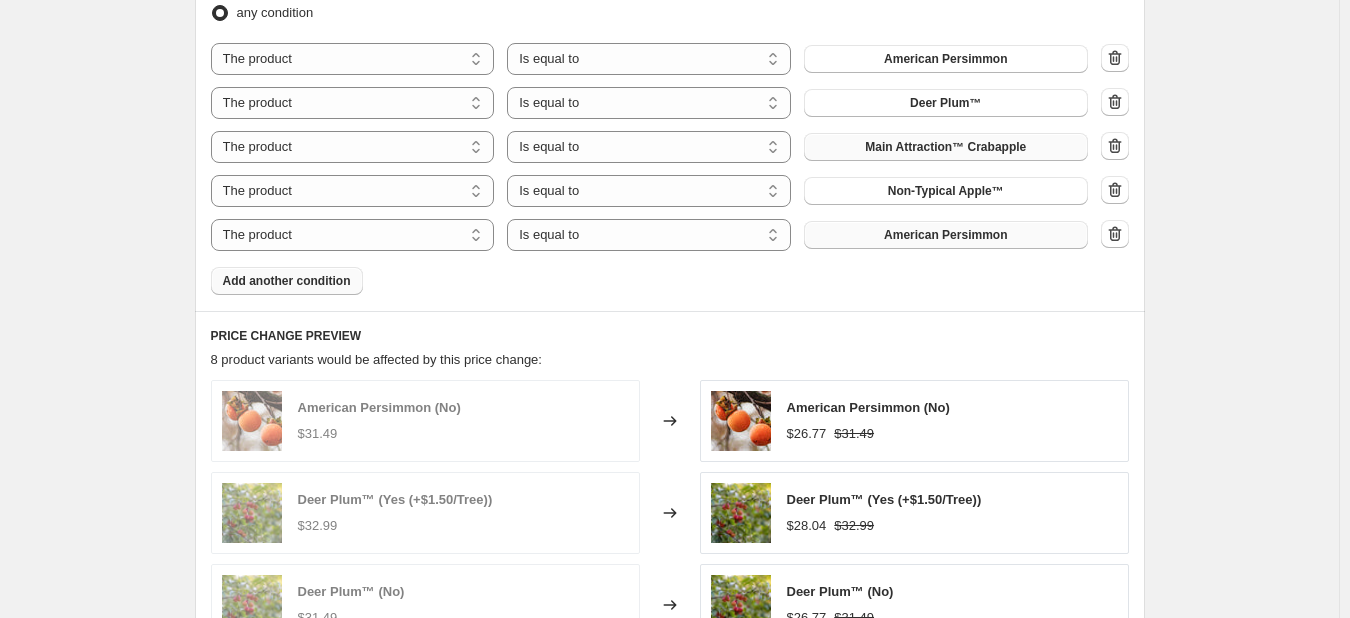 click on "American Persimmon" at bounding box center (945, 235) 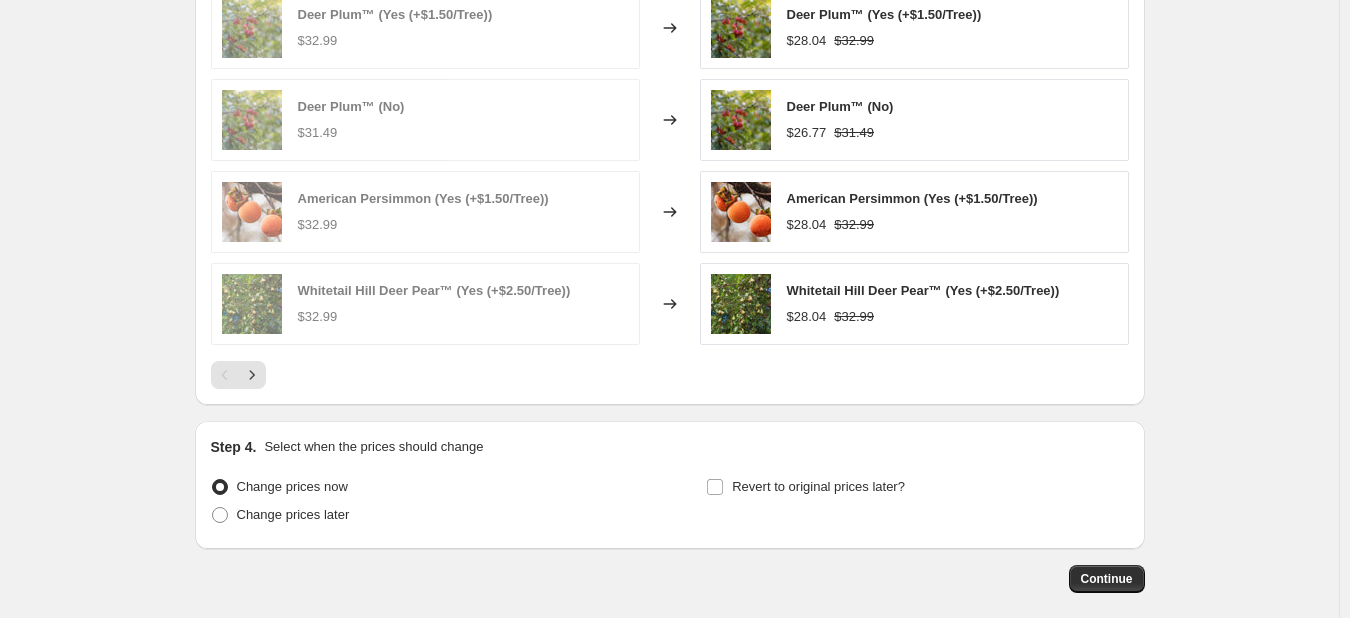scroll, scrollTop: 1783, scrollLeft: 0, axis: vertical 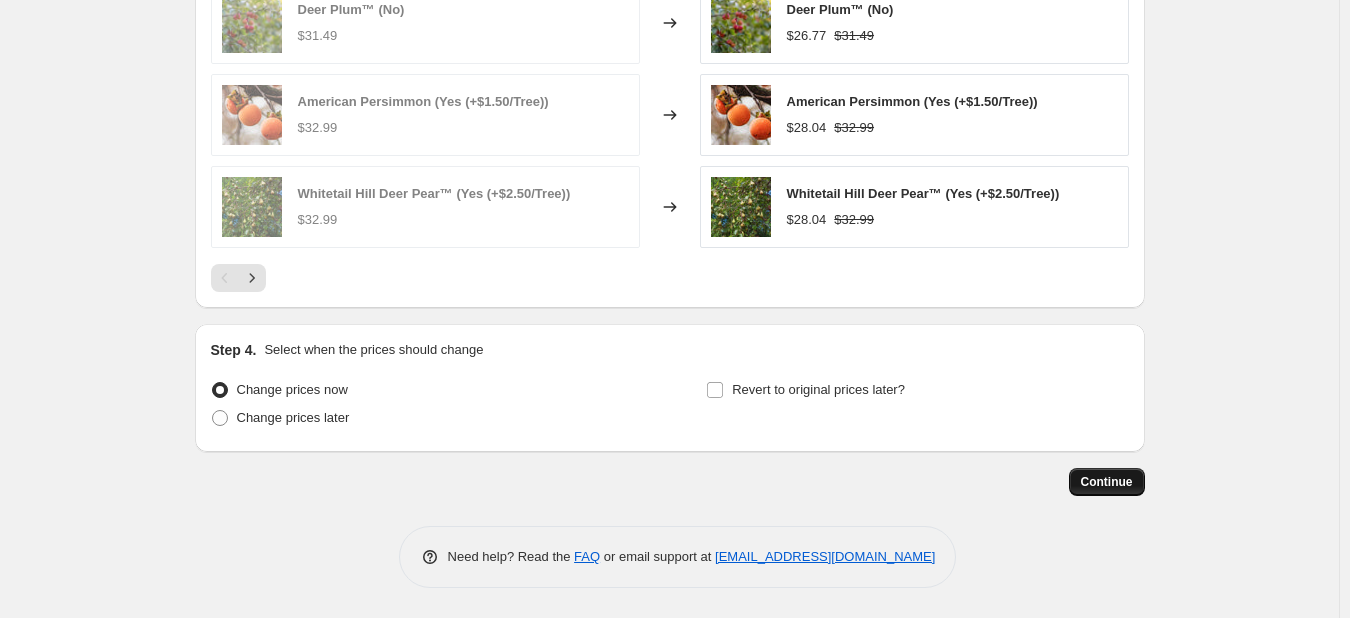 click on "Continue" at bounding box center [1107, 482] 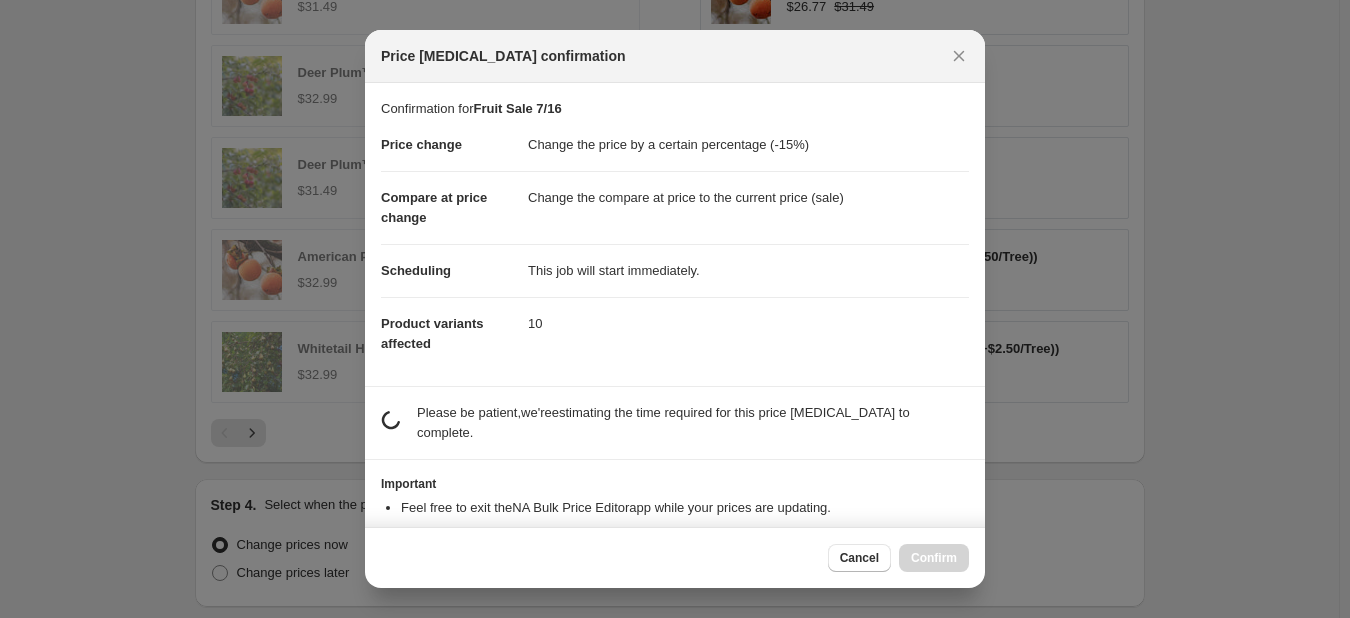 scroll, scrollTop: 1783, scrollLeft: 0, axis: vertical 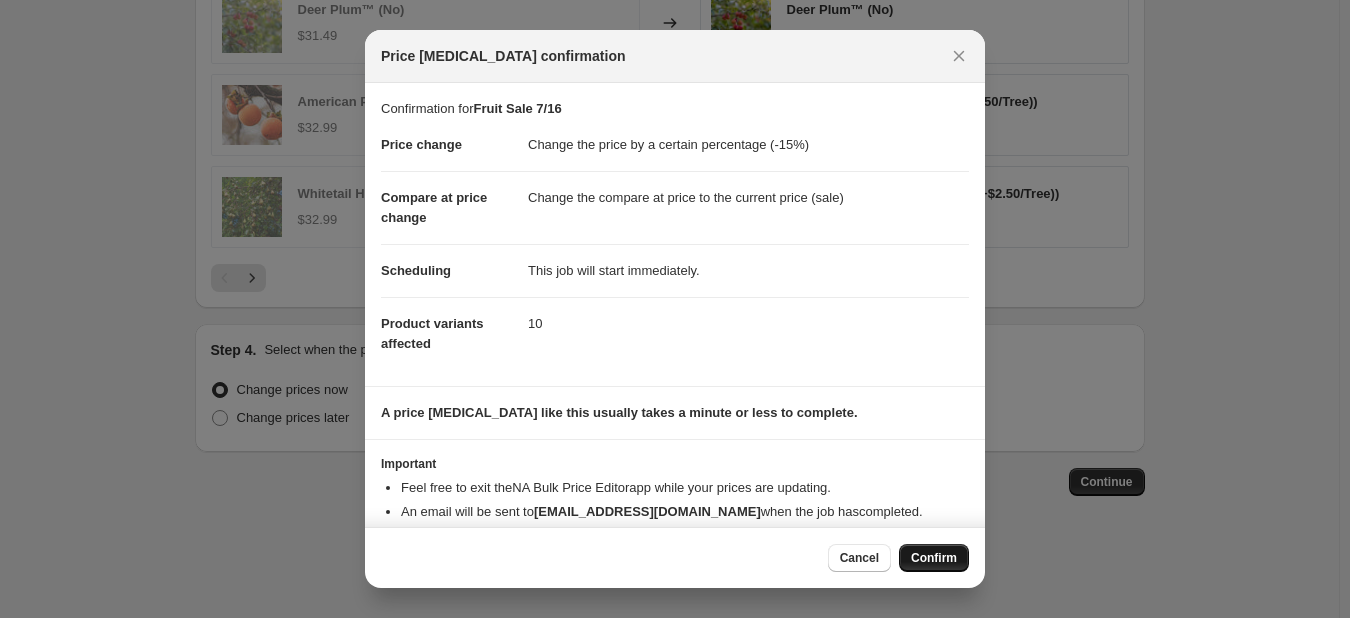 click on "Confirm" at bounding box center [934, 558] 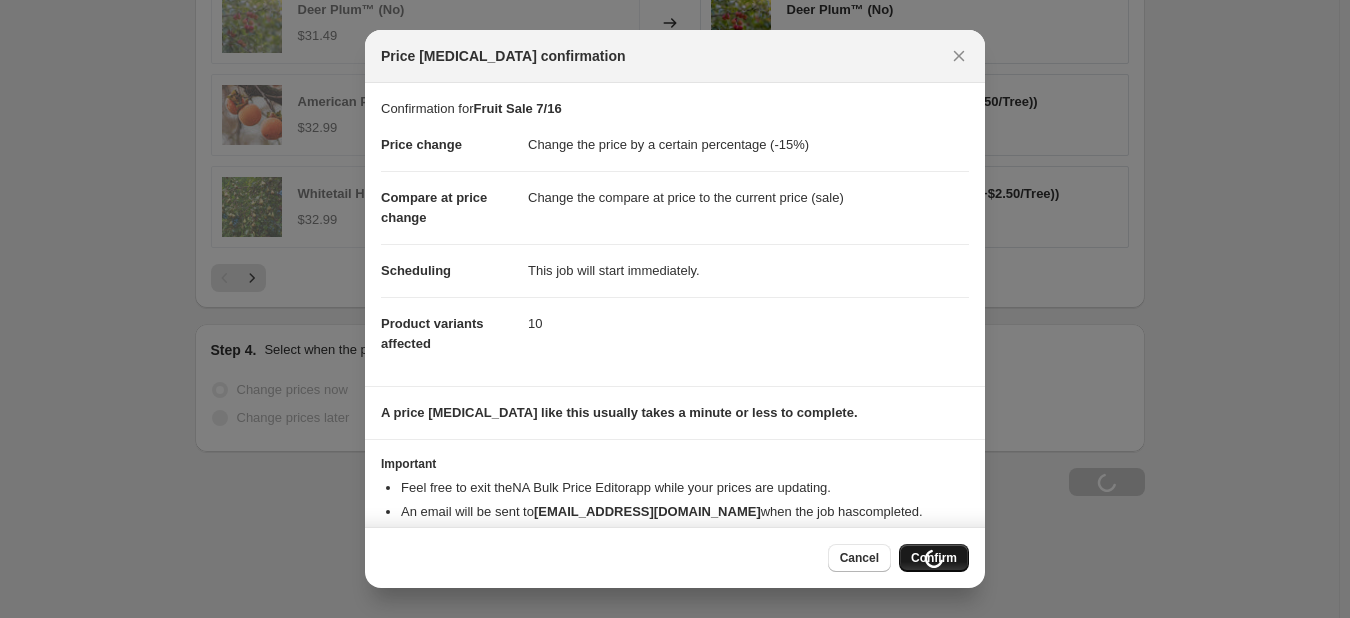 scroll, scrollTop: 1851, scrollLeft: 0, axis: vertical 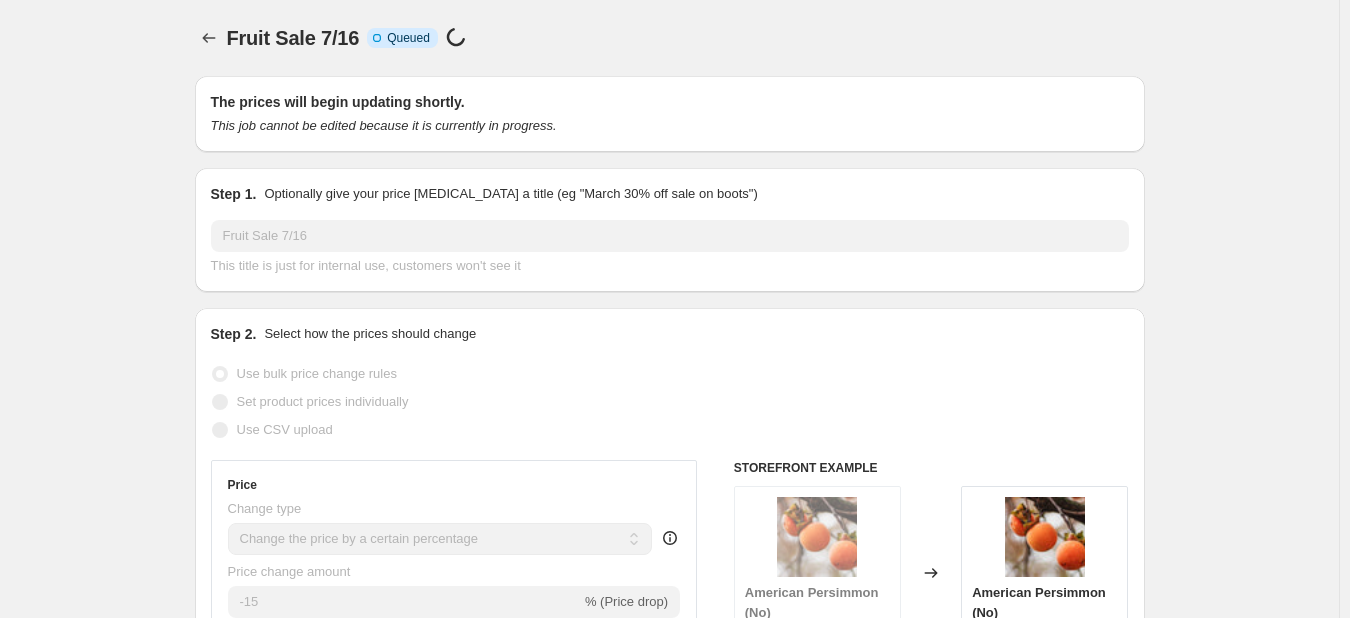 select on "percentage" 